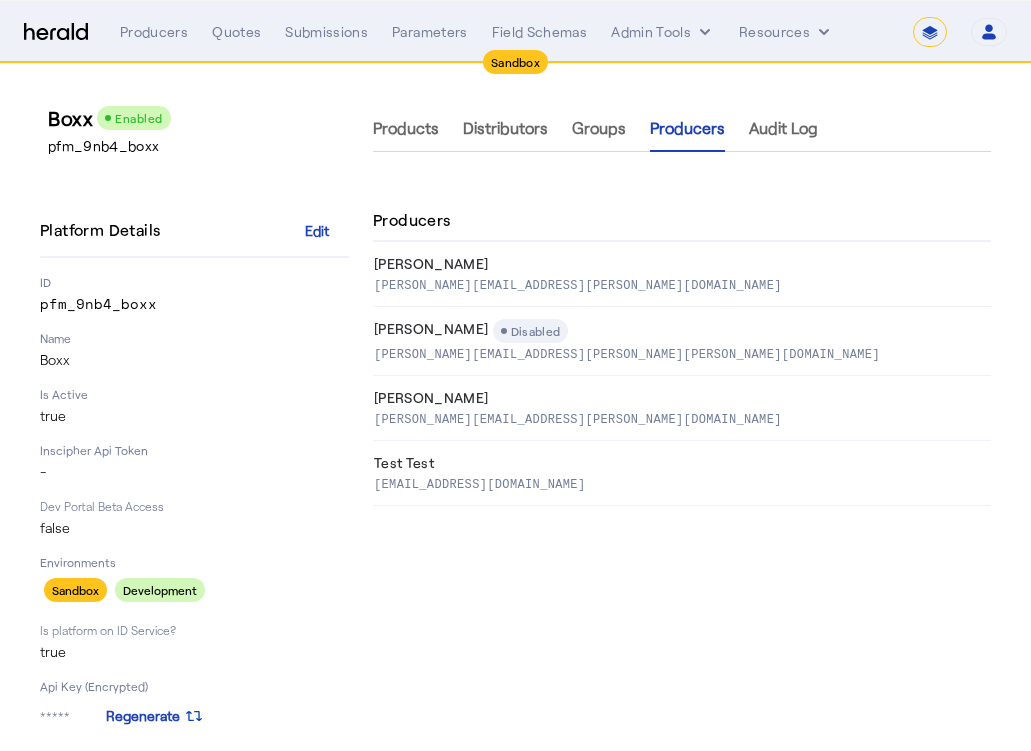 select on "*******" 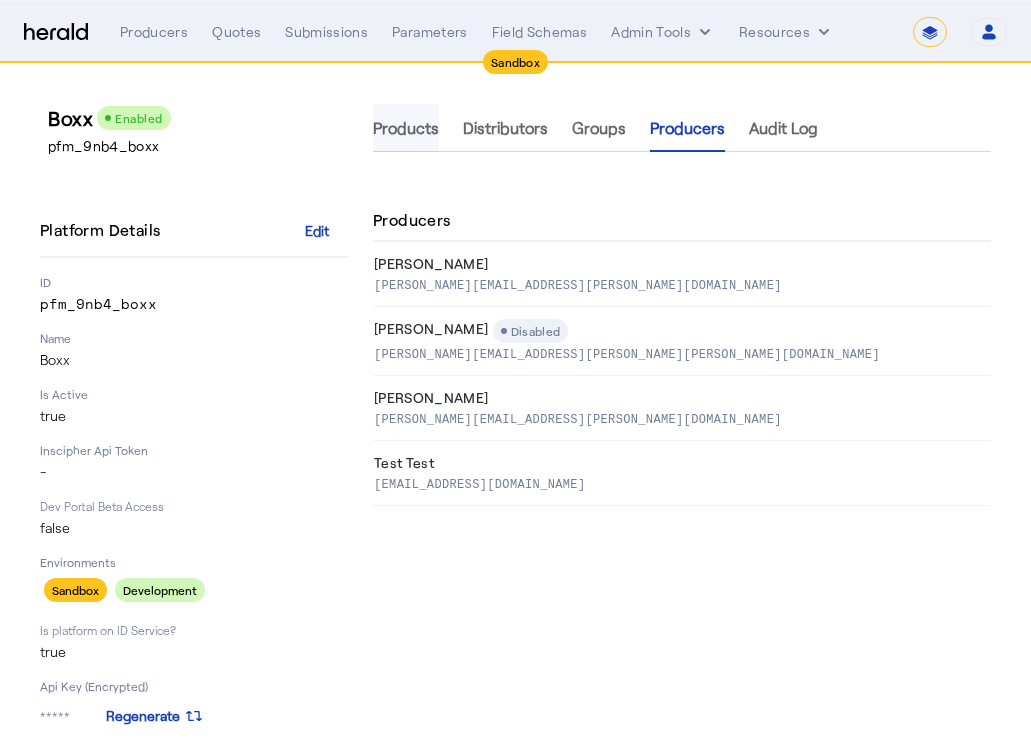 click on "Products" at bounding box center [406, 128] 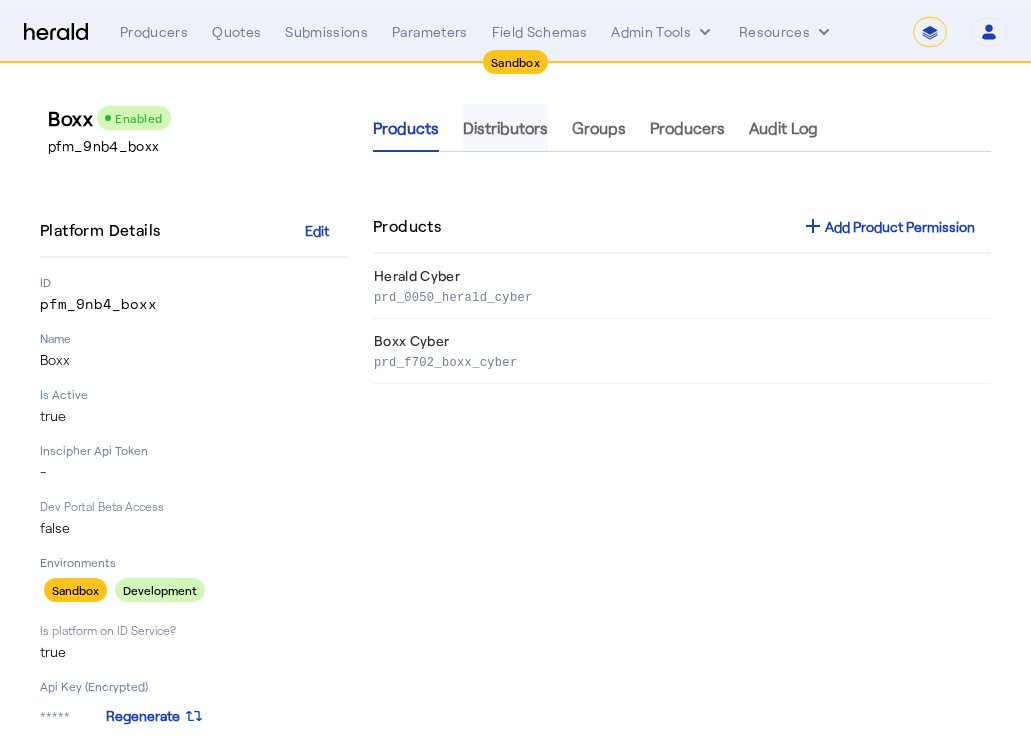 click on "Distributors" at bounding box center [505, 128] 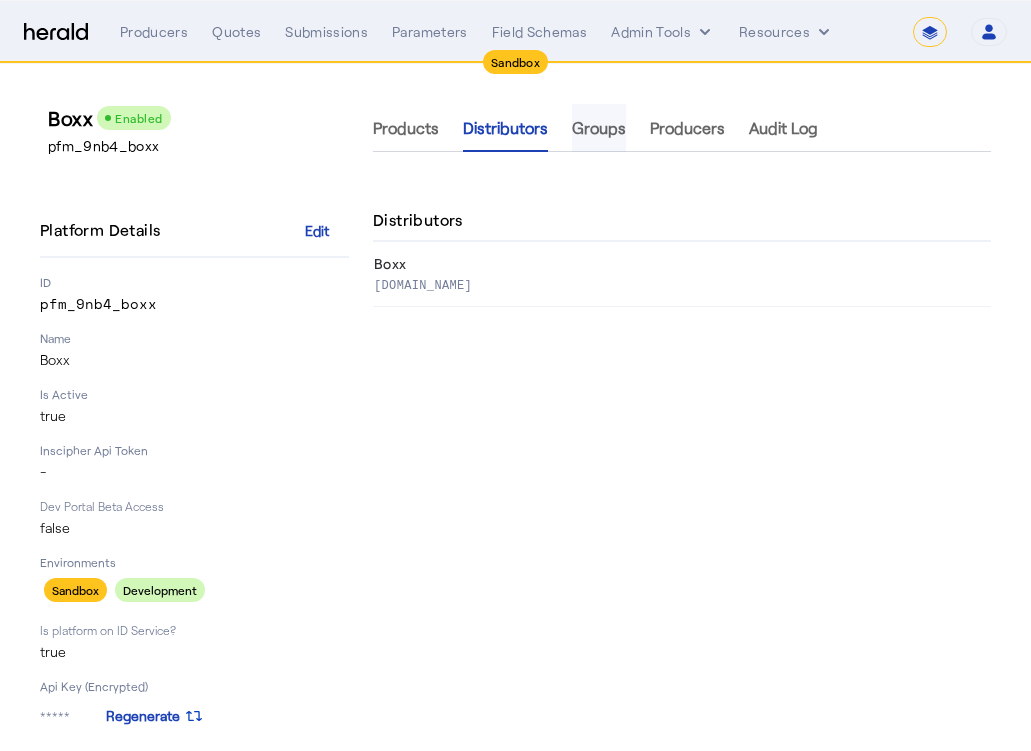 click on "Groups" at bounding box center (599, 128) 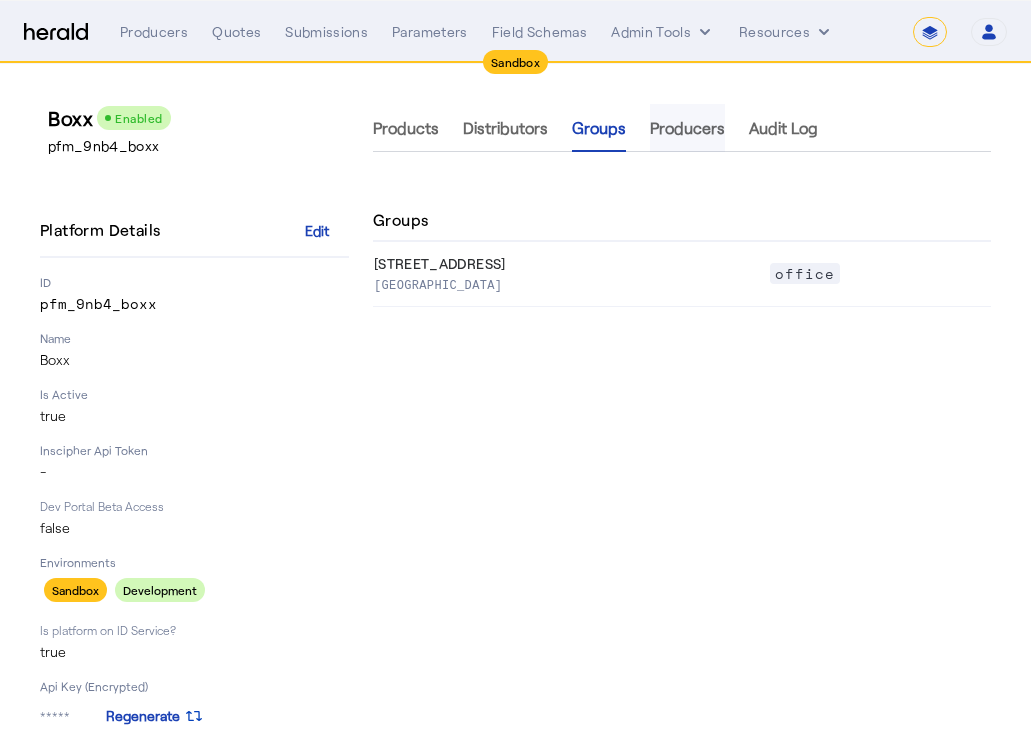 click on "Producers" at bounding box center [687, 128] 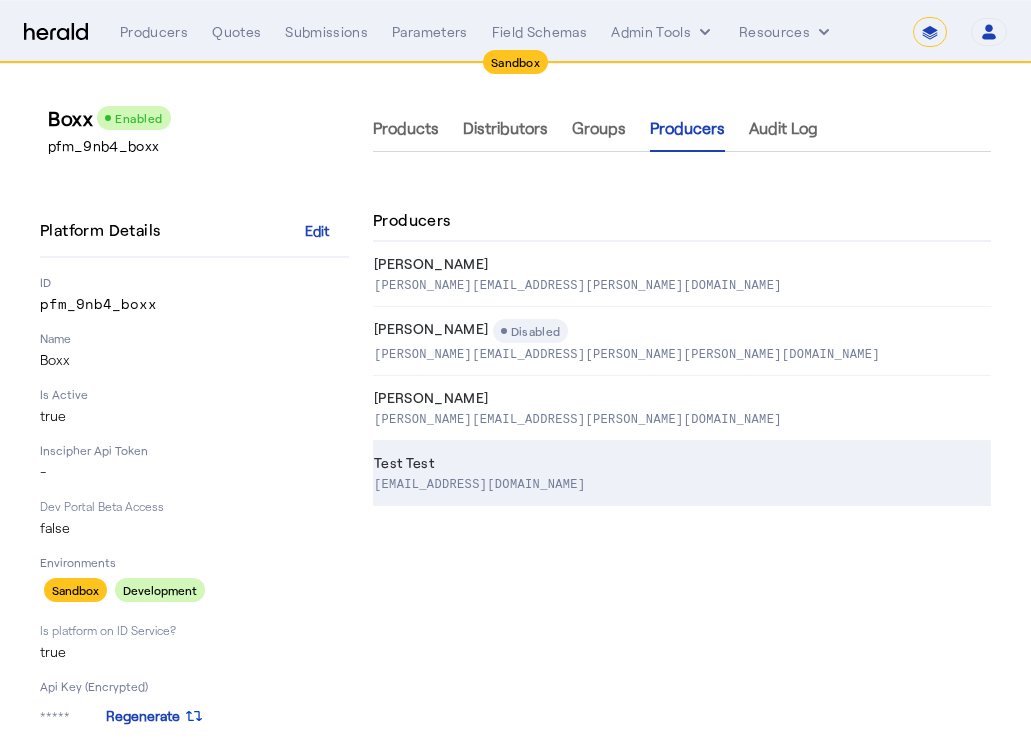 click on "Test Test   [EMAIL_ADDRESS][DOMAIN_NAME]" 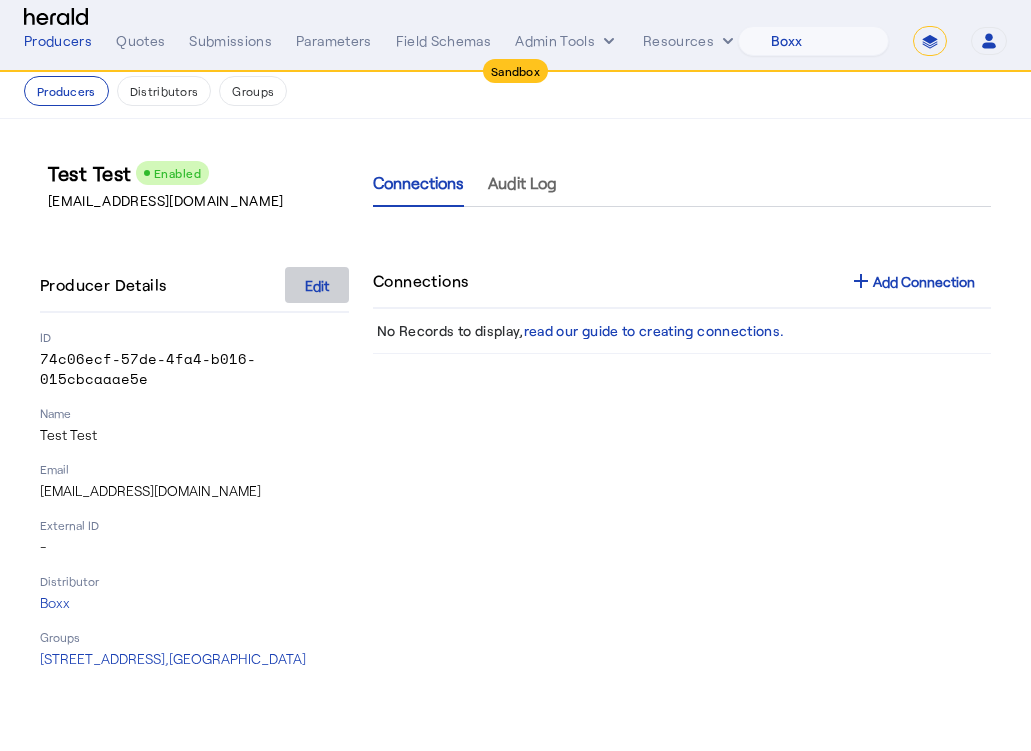 click on "Edit" at bounding box center [317, 285] 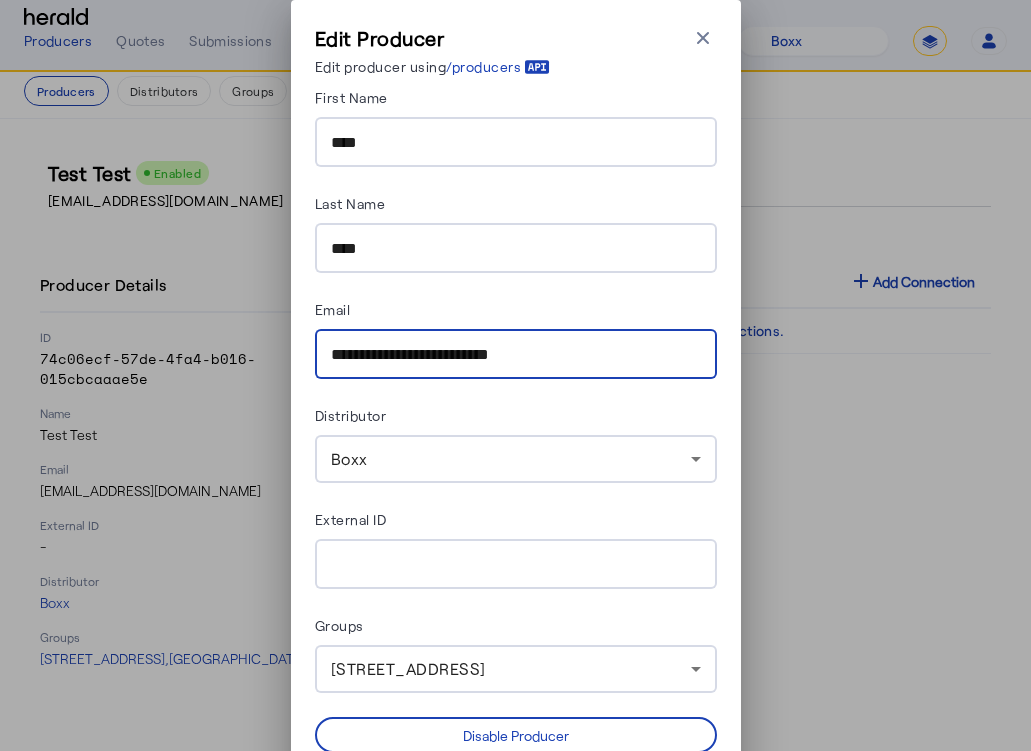 click on "**********" at bounding box center (516, 355) 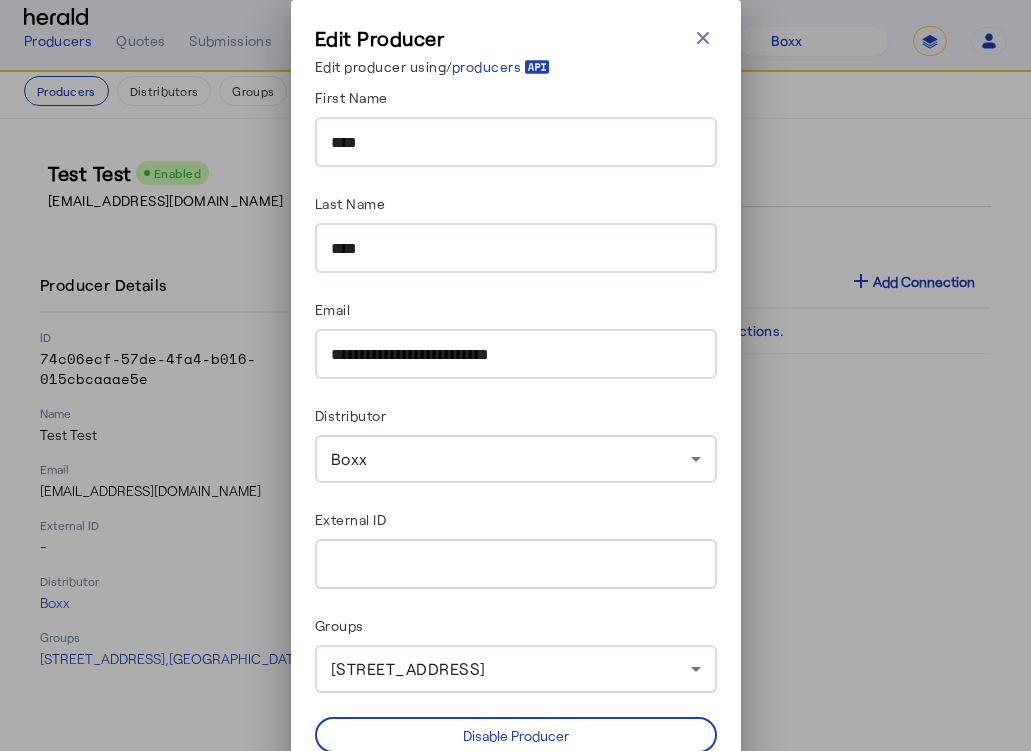 click on "**********" at bounding box center (516, 354) 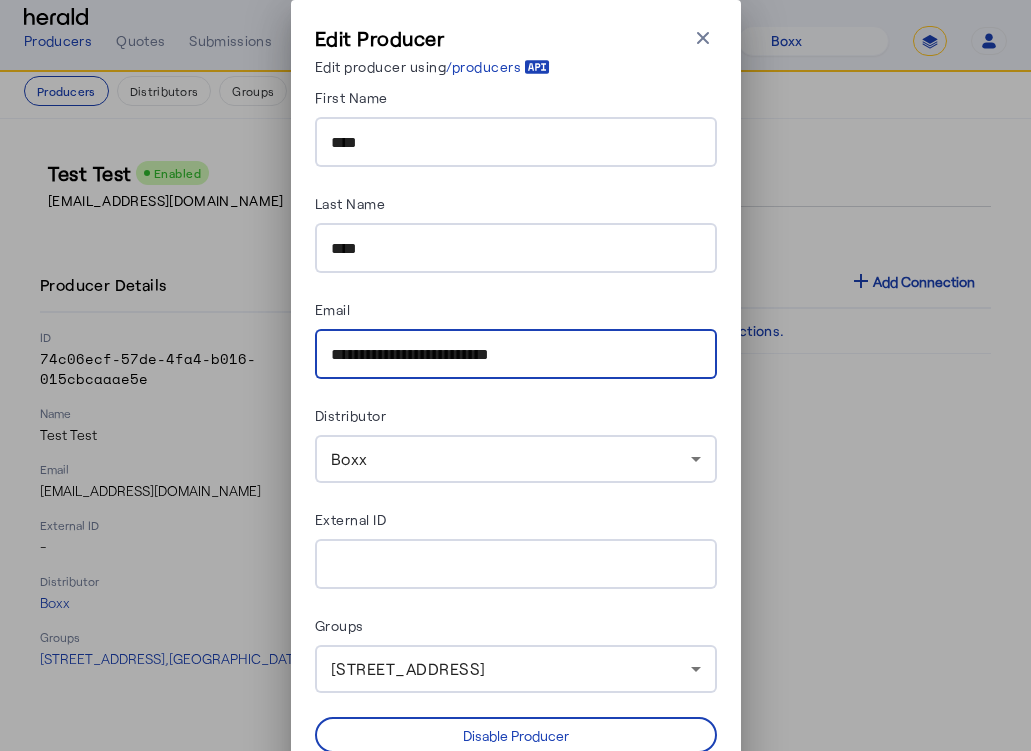 click on "**********" at bounding box center [516, 355] 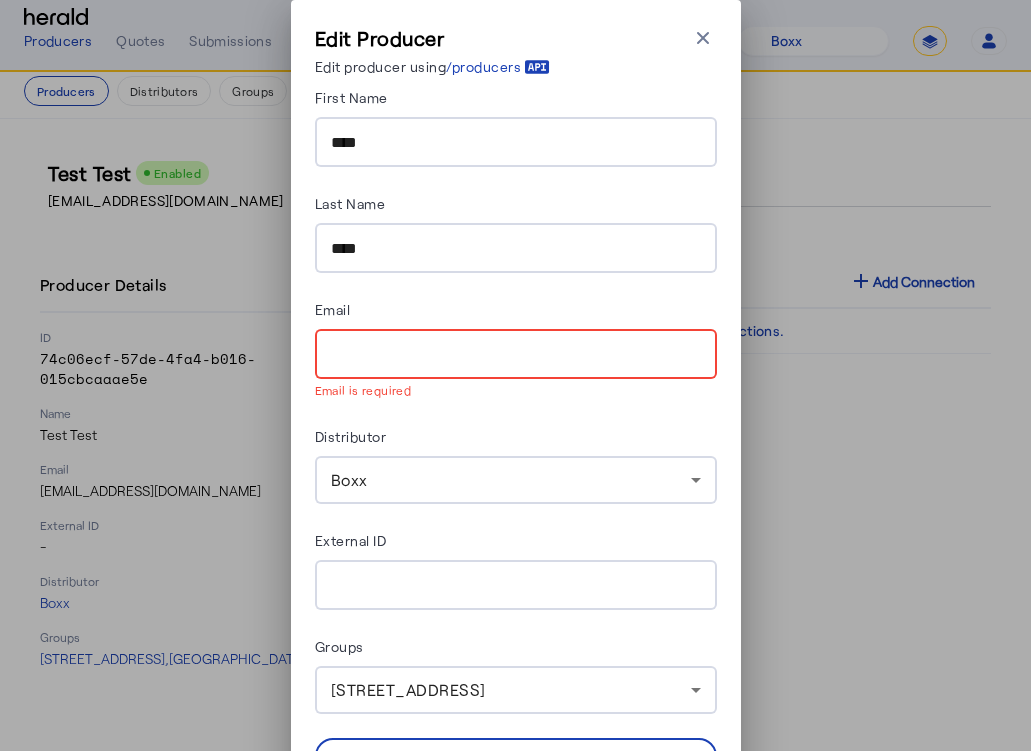 type 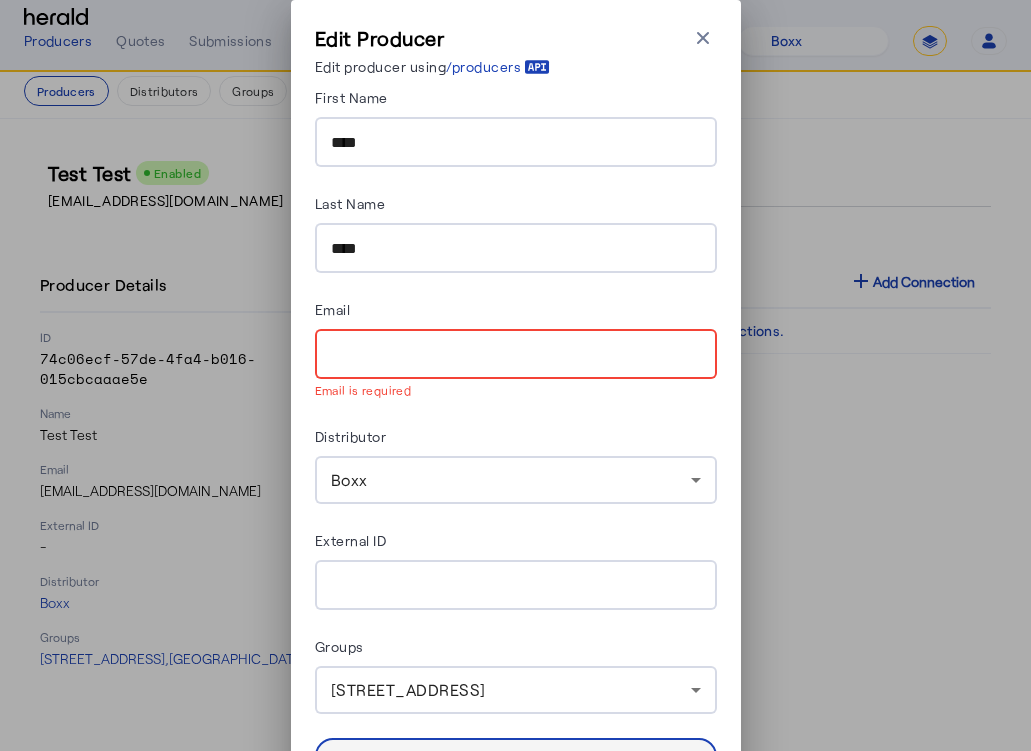 click at bounding box center [516, 756] 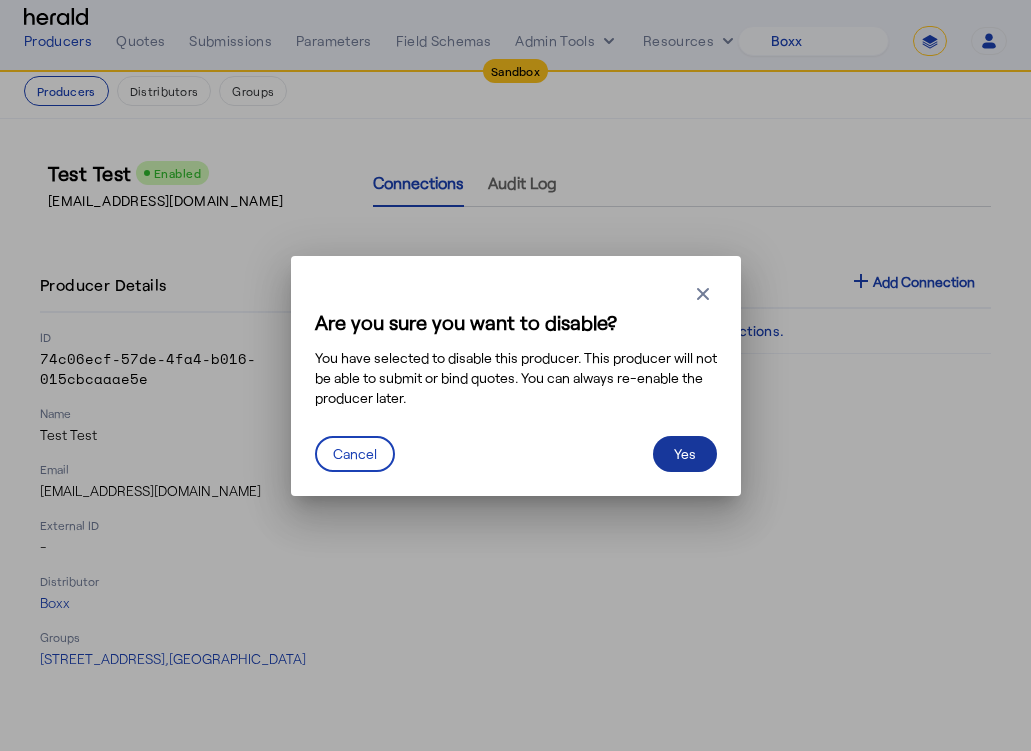 click on "Yes" at bounding box center [685, 453] 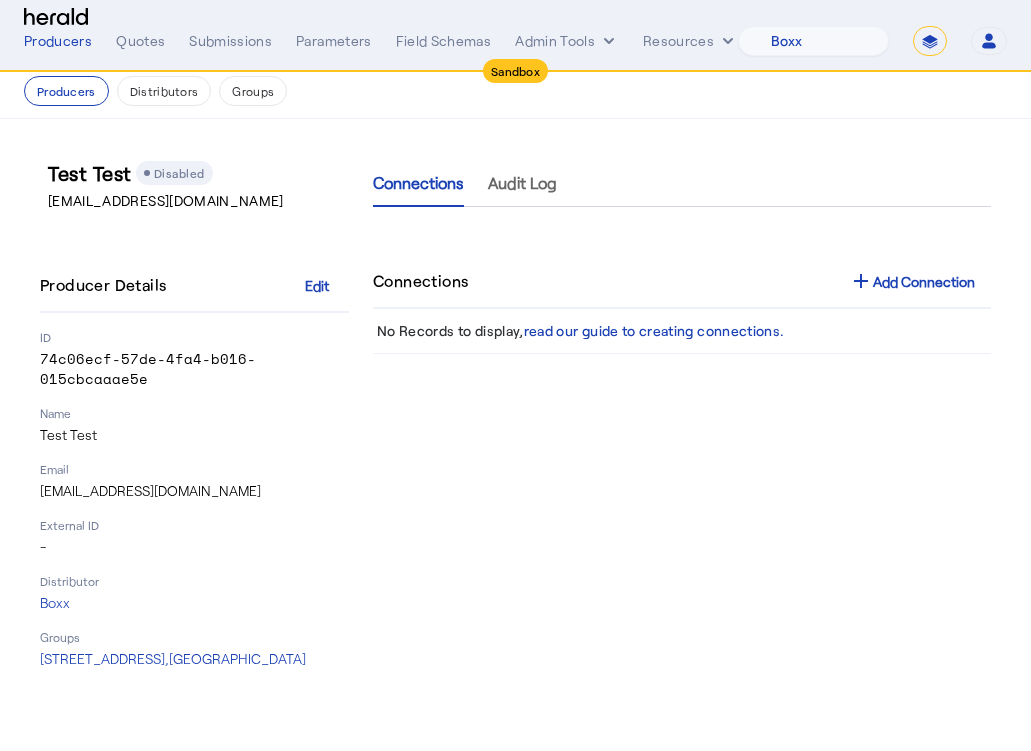 click on "Connections   Audit Log  Connections add  Add Connection   No Records to display,  read our guide to creating connections." 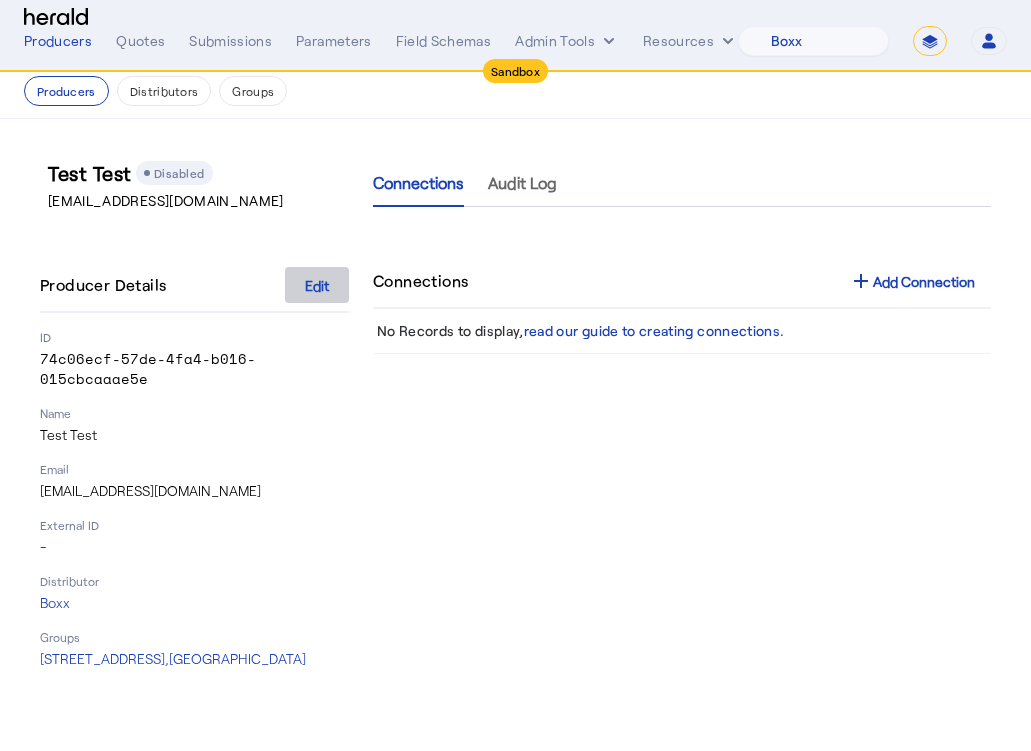 click on "Edit" at bounding box center (317, 285) 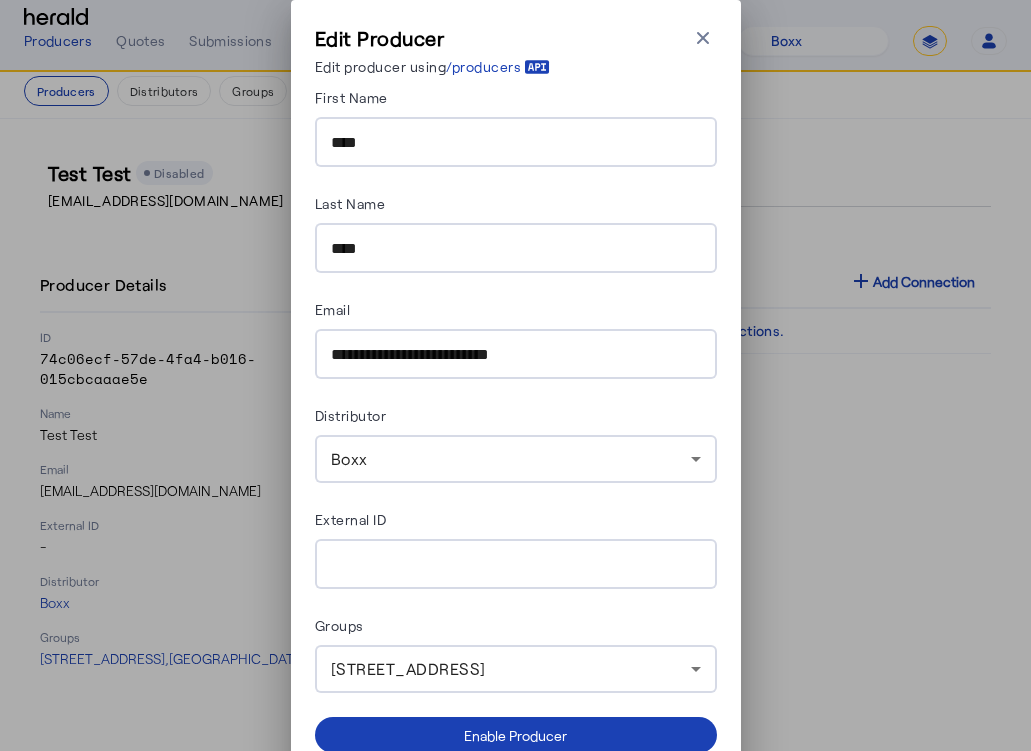 click on "**********" at bounding box center [516, 355] 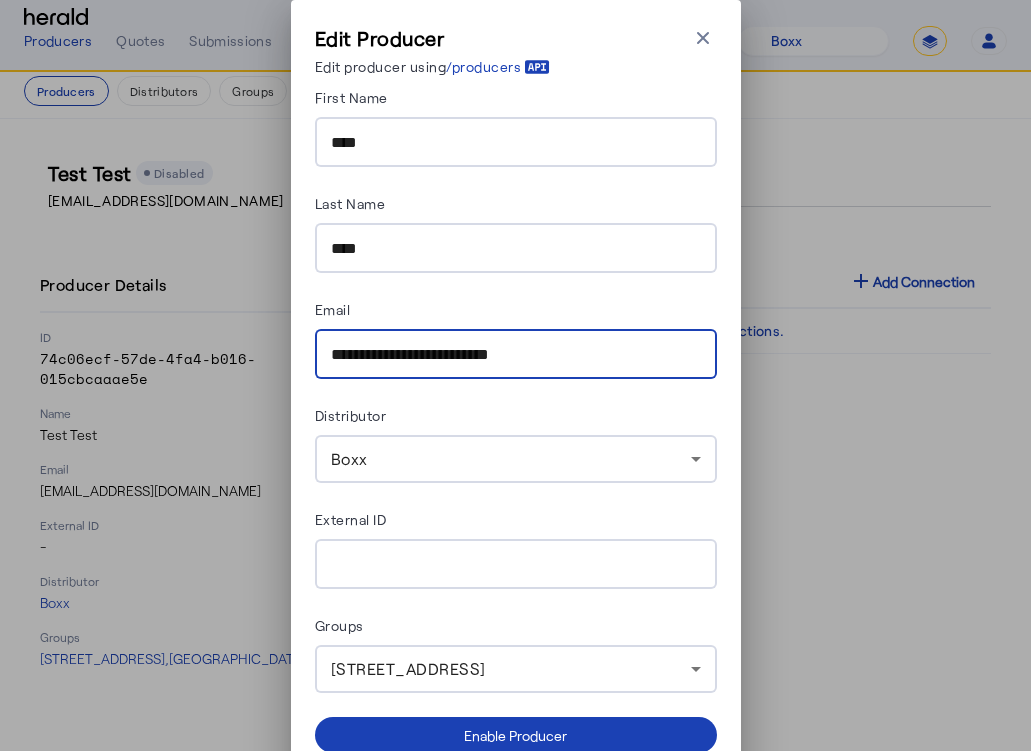 click on "**********" at bounding box center [516, 355] 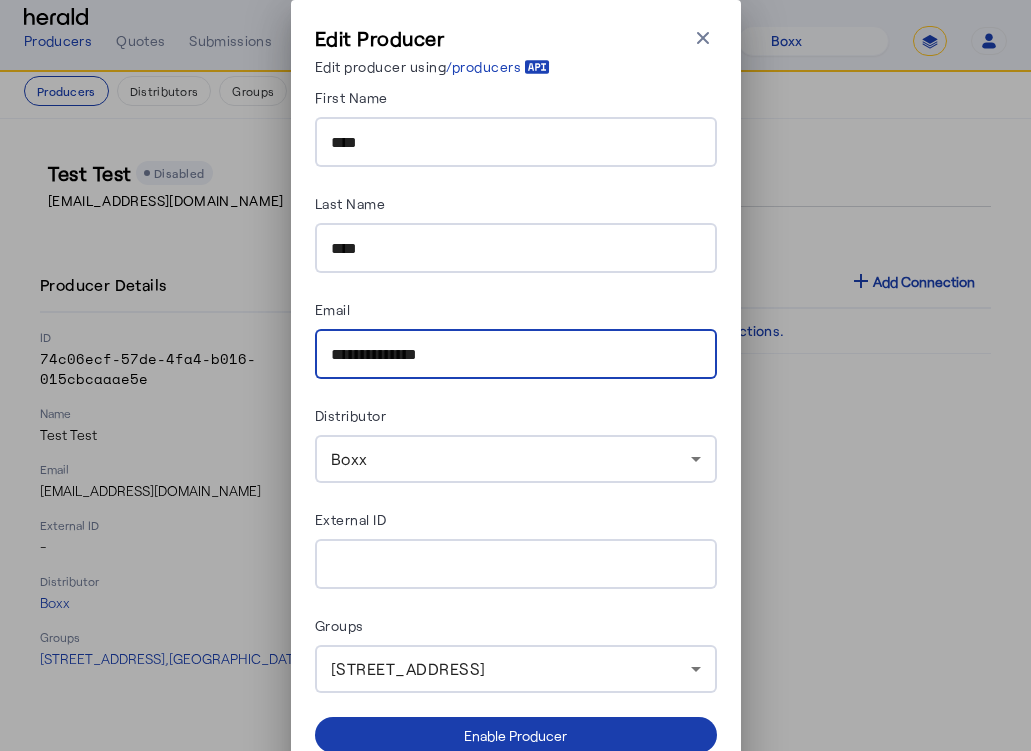 type on "**********" 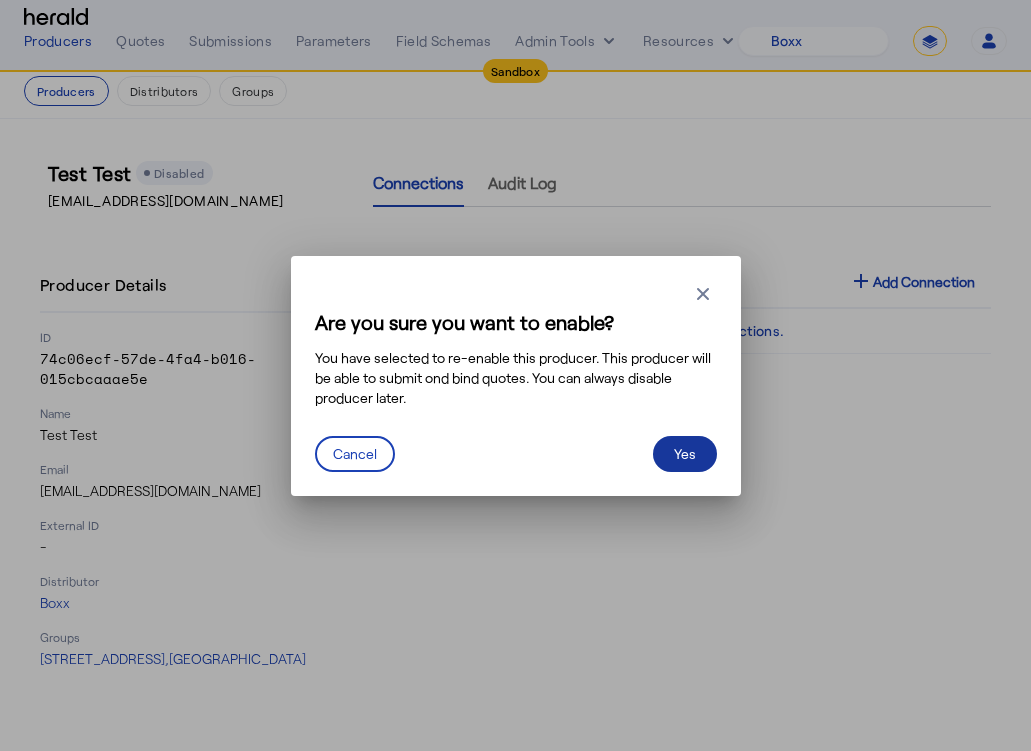 click at bounding box center [685, 454] 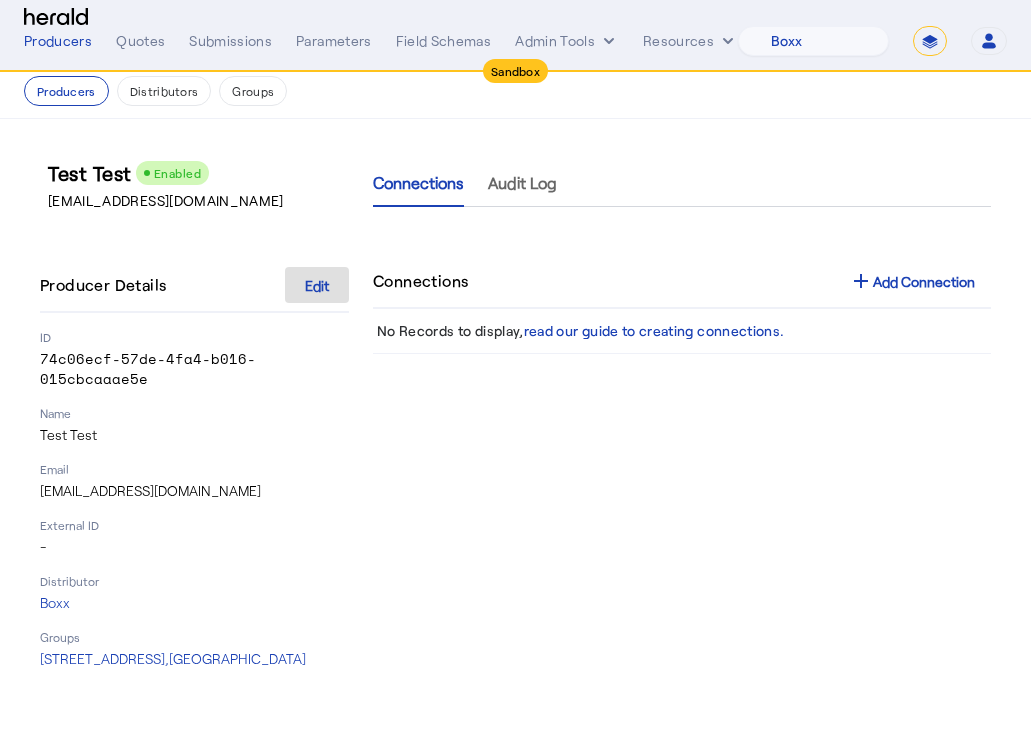 click on "ID" 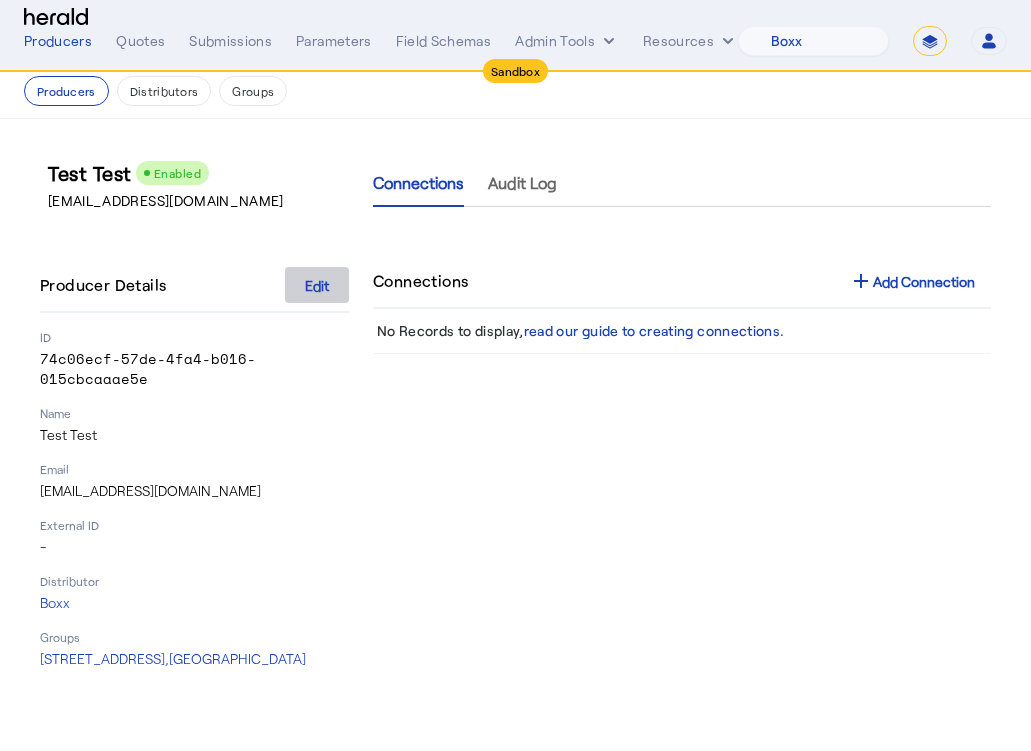 click at bounding box center [317, 285] 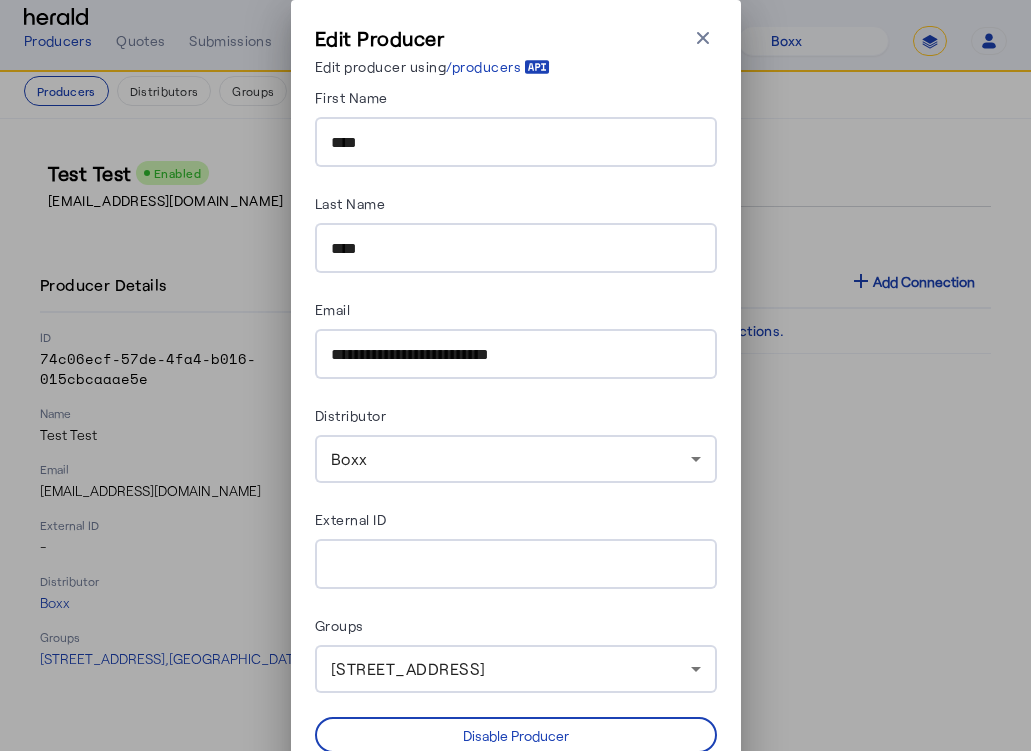 click on "**********" at bounding box center (516, 355) 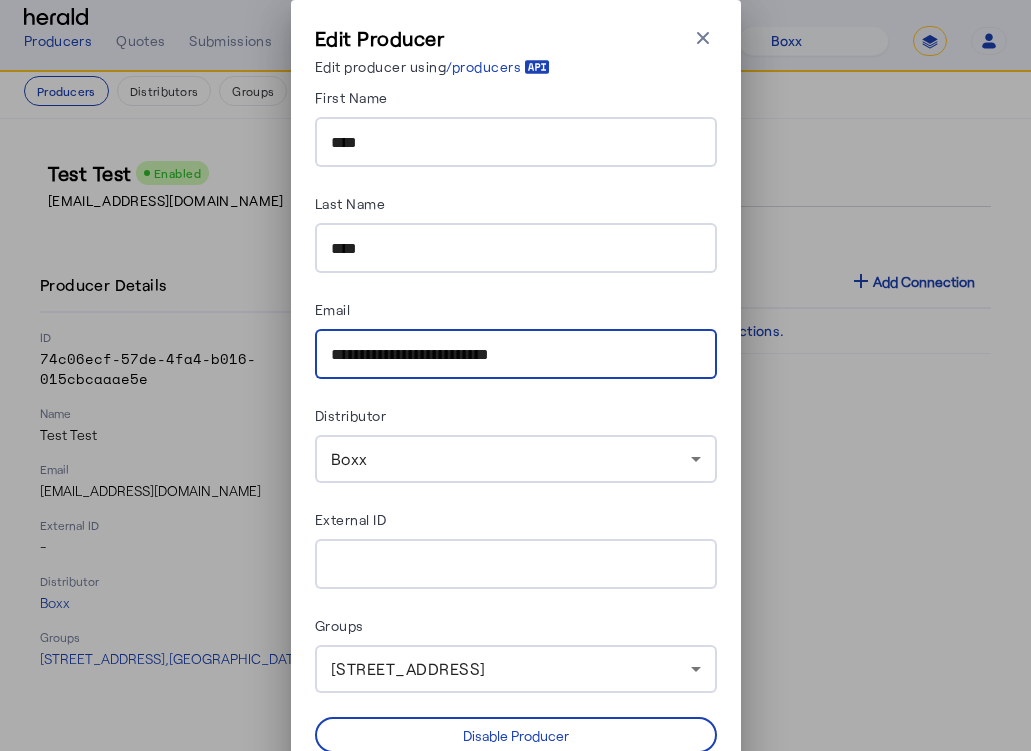 click on "**********" at bounding box center (516, 355) 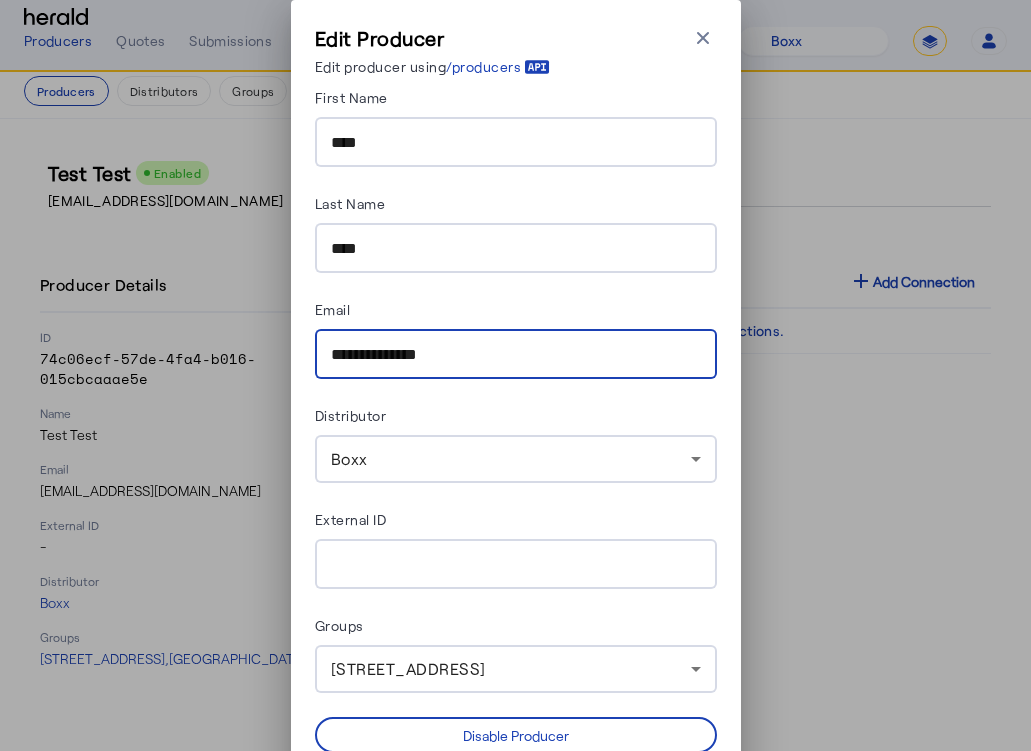 scroll, scrollTop: 78, scrollLeft: 0, axis: vertical 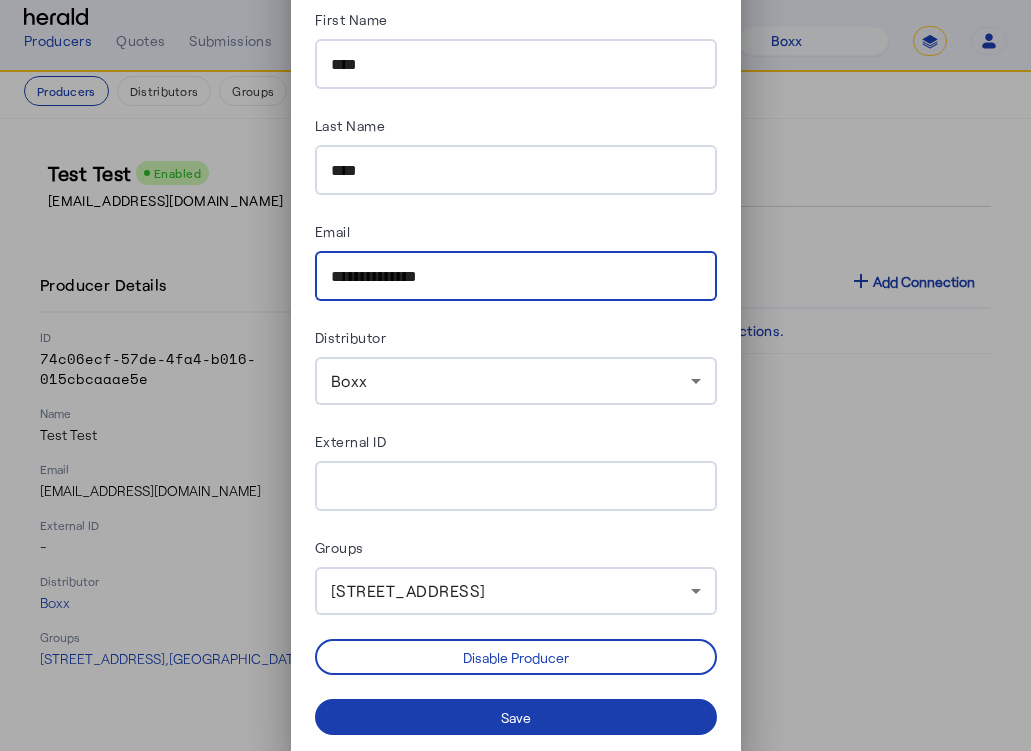 type on "**********" 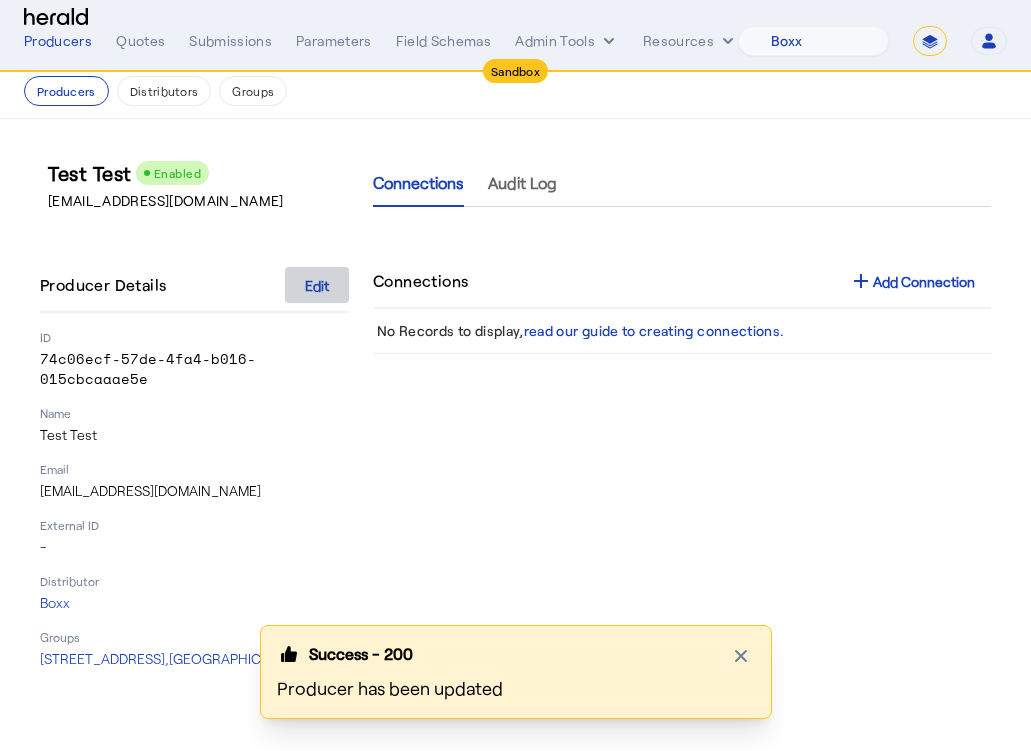 click at bounding box center [317, 285] 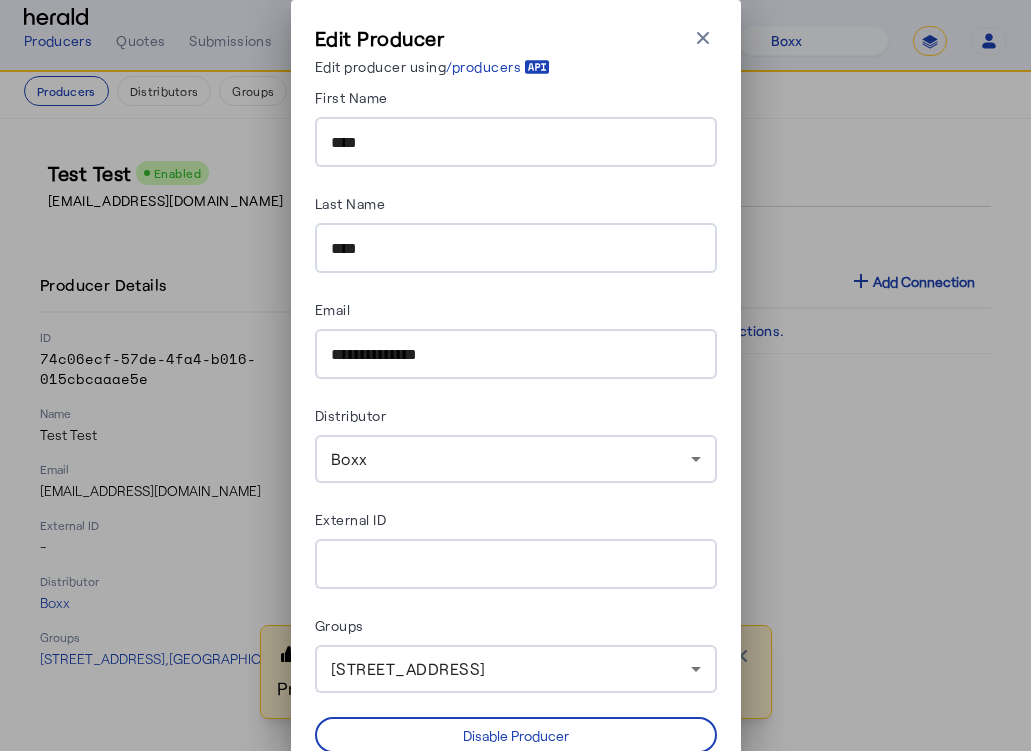 scroll, scrollTop: 78, scrollLeft: 0, axis: vertical 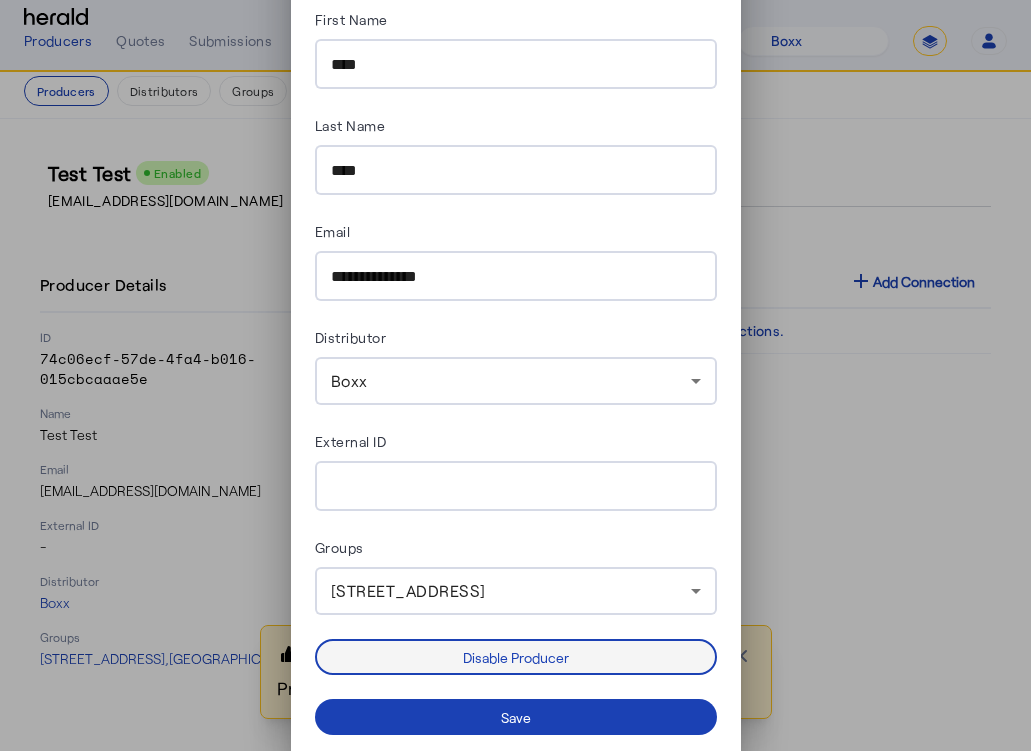 click on "Disable Producer" at bounding box center [516, 657] 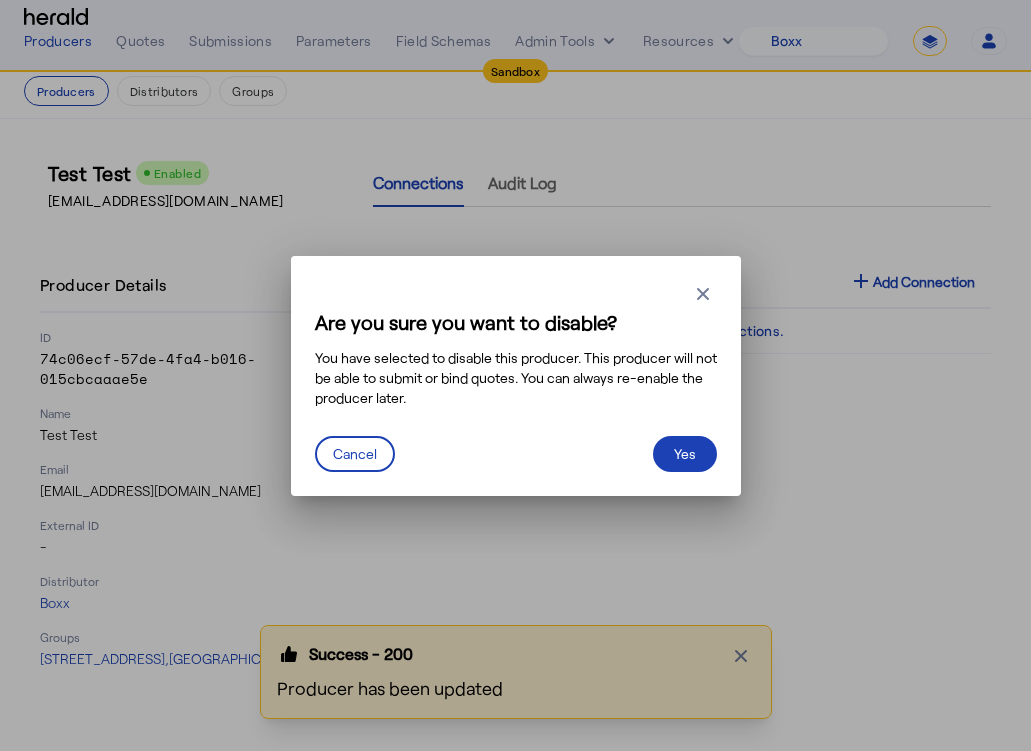 scroll, scrollTop: 0, scrollLeft: 0, axis: both 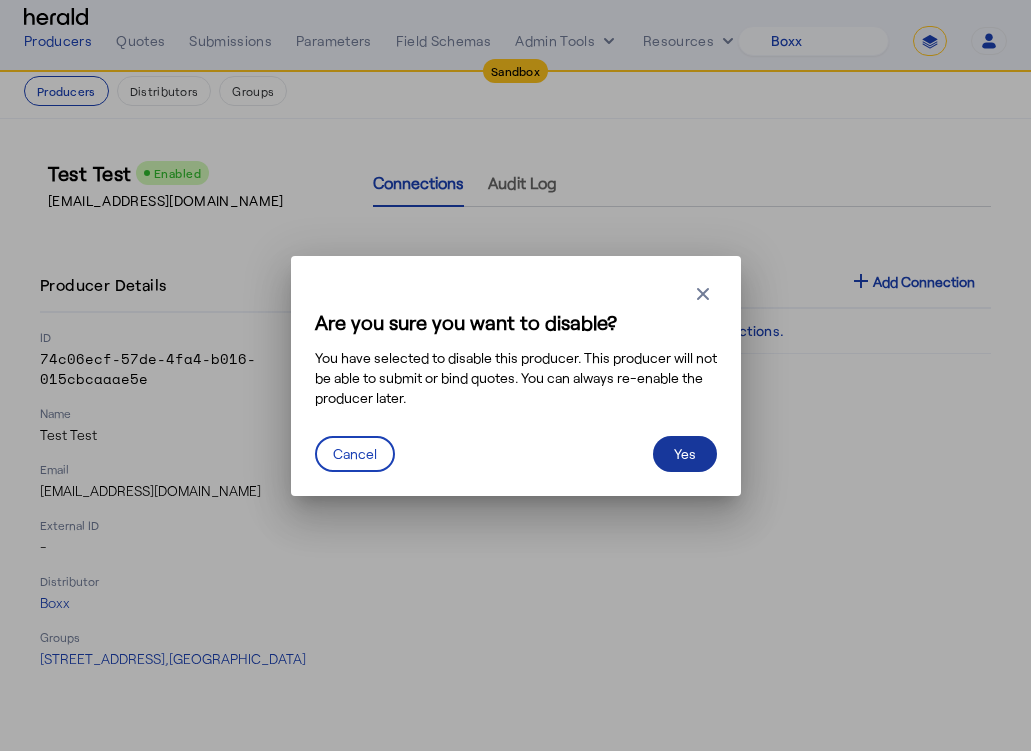 click at bounding box center (685, 454) 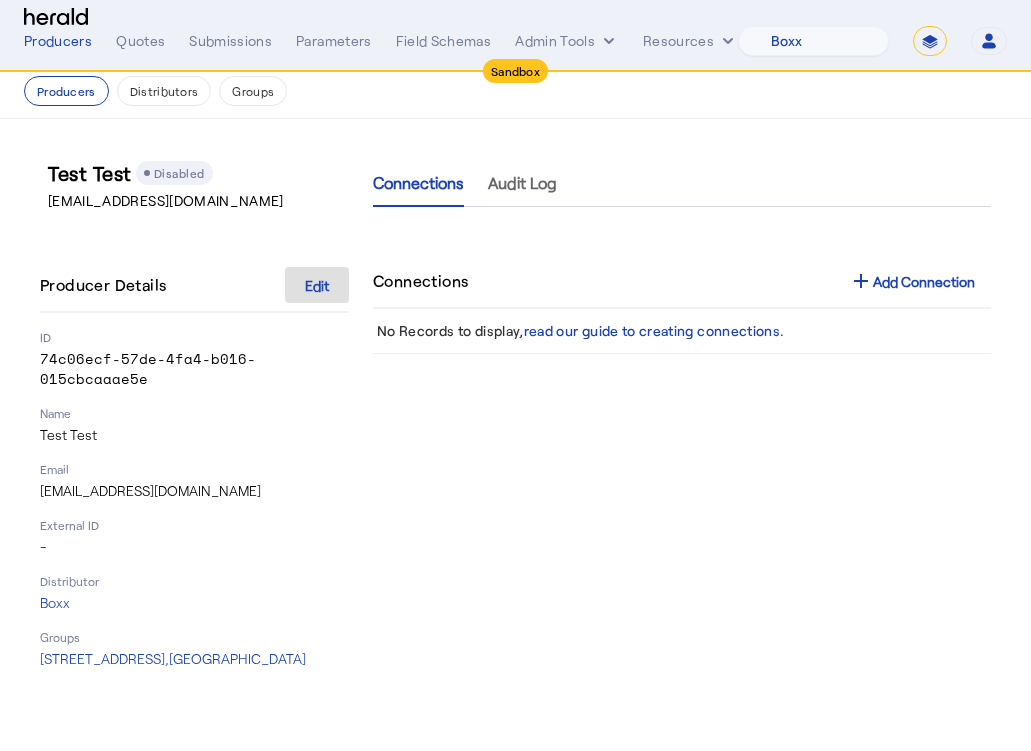 click on "Producers   Distributors   Groups" 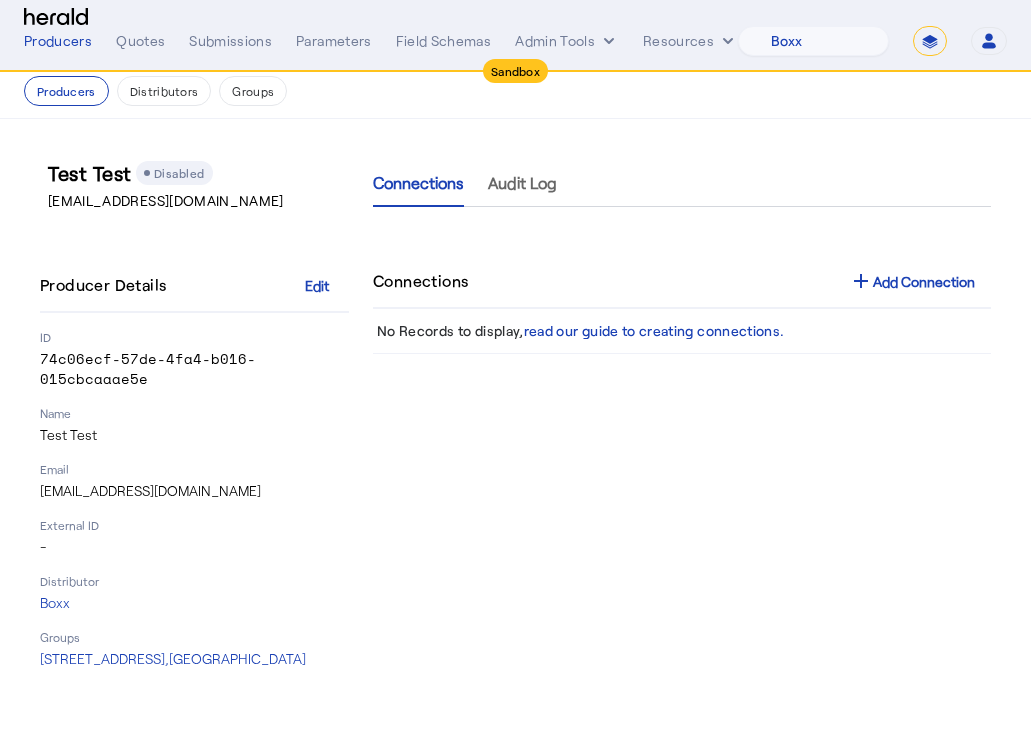 click 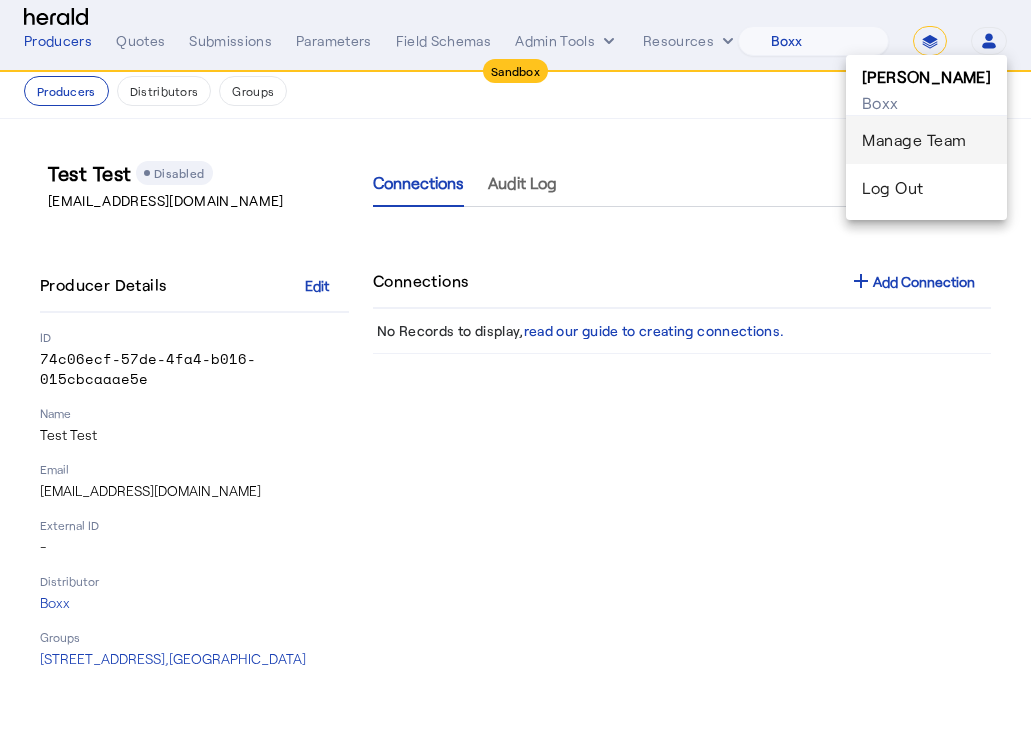 click on "Manage Team" at bounding box center [926, 140] 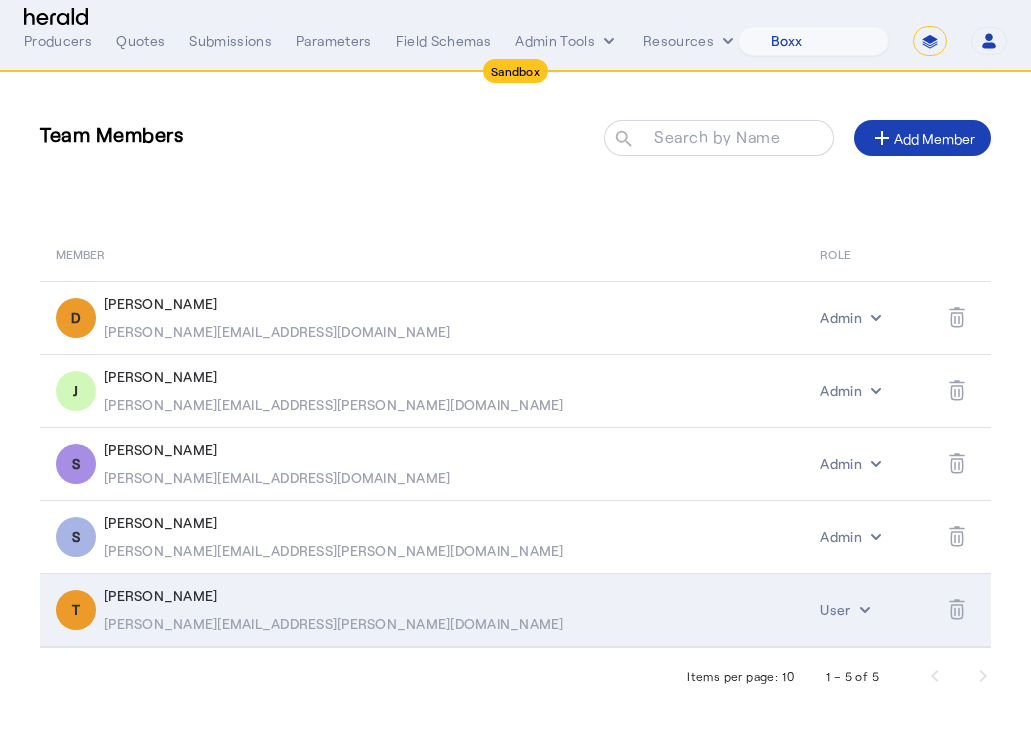 click on "T   Thomas Beale   [EMAIL_ADDRESS][PERSON_NAME][DOMAIN_NAME]" at bounding box center [426, 610] 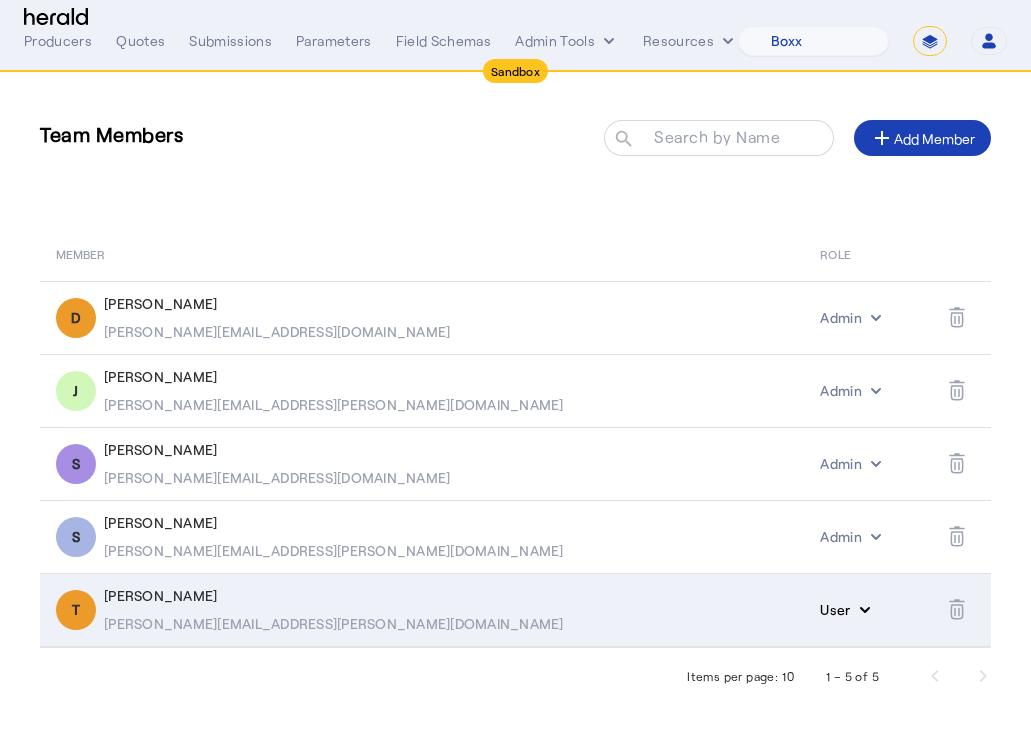 click 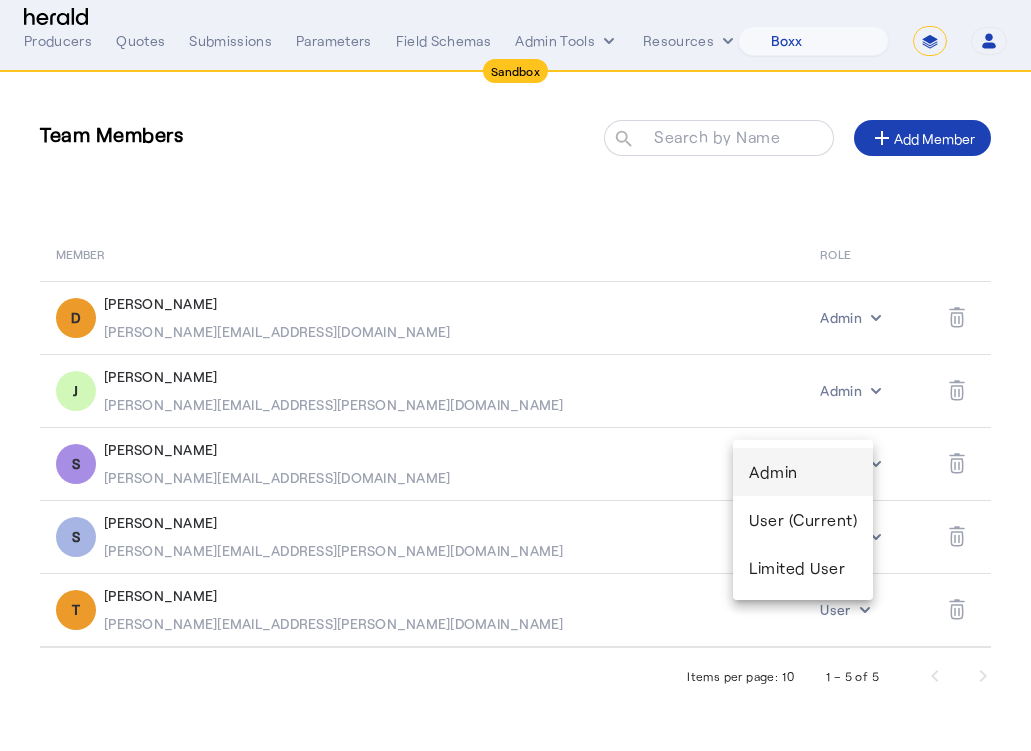 click on "Admin" at bounding box center [803, 472] 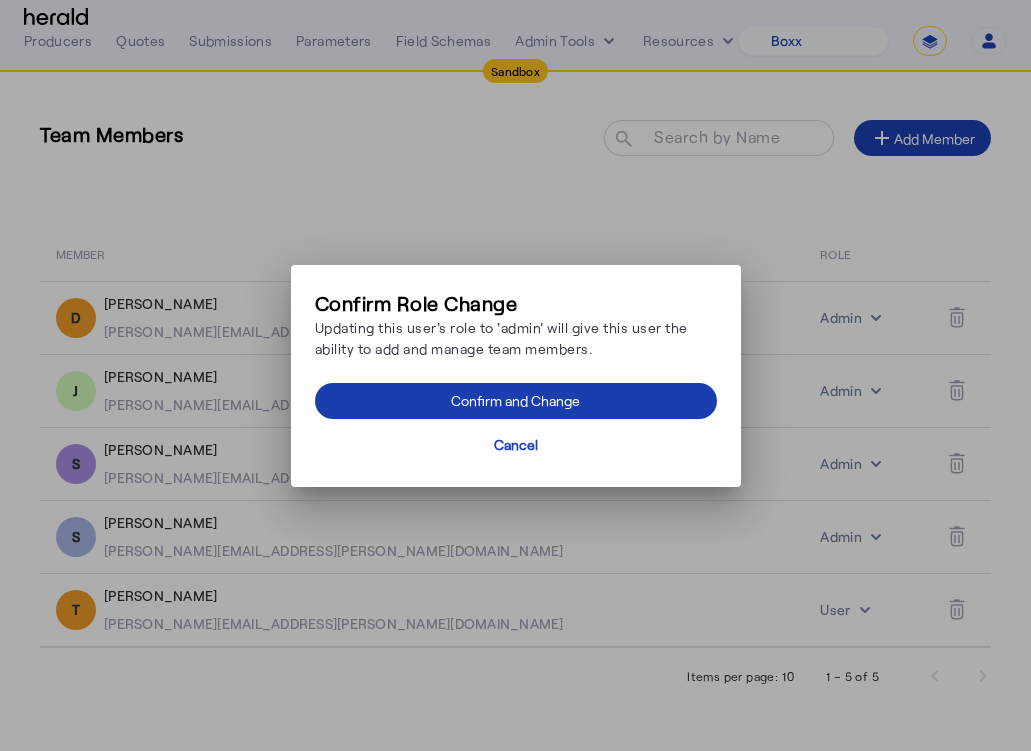 click at bounding box center (516, 401) 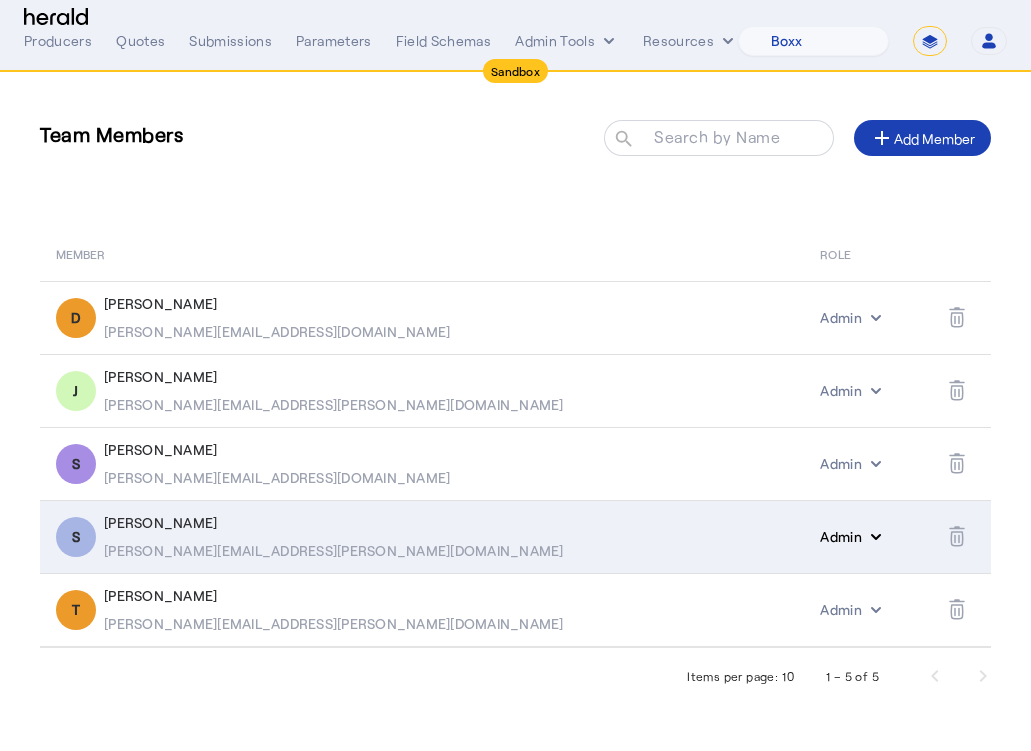 click on "Admin" at bounding box center (853, 318) 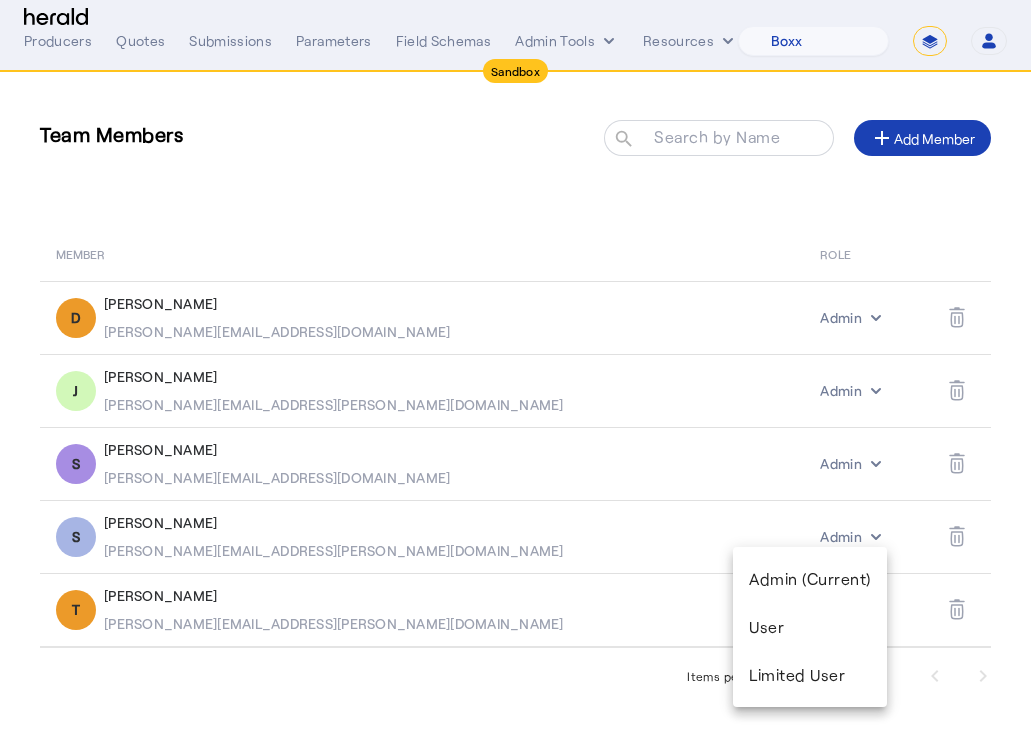 click at bounding box center [515, 375] 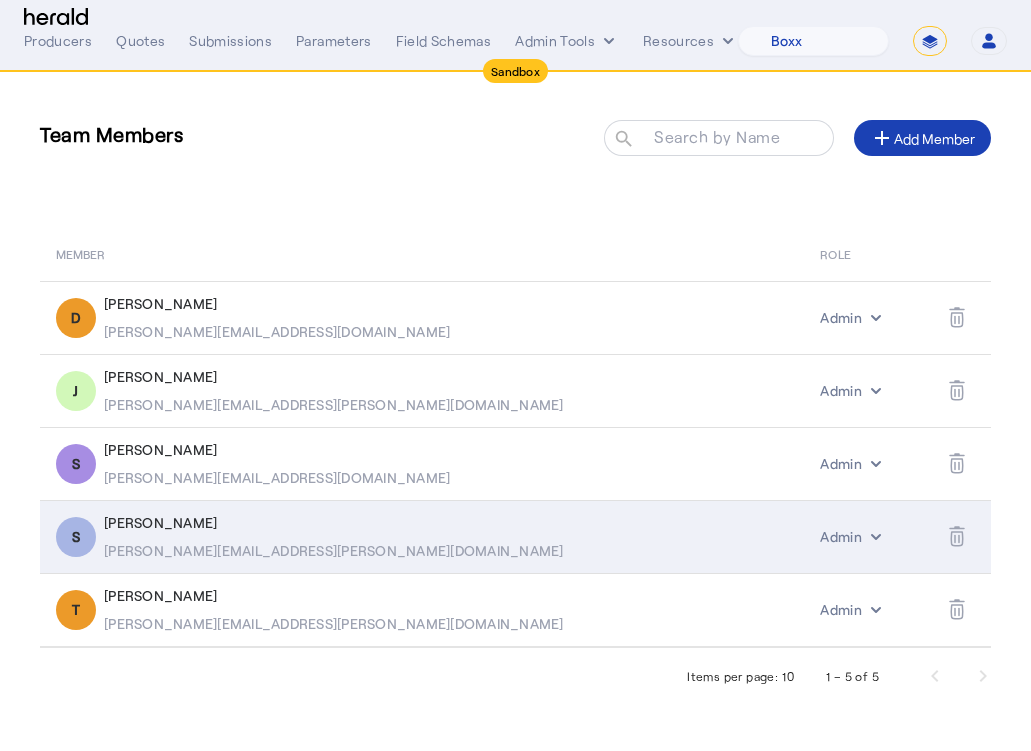 drag, startPoint x: 373, startPoint y: 558, endPoint x: 68, endPoint y: 552, distance: 305.05902 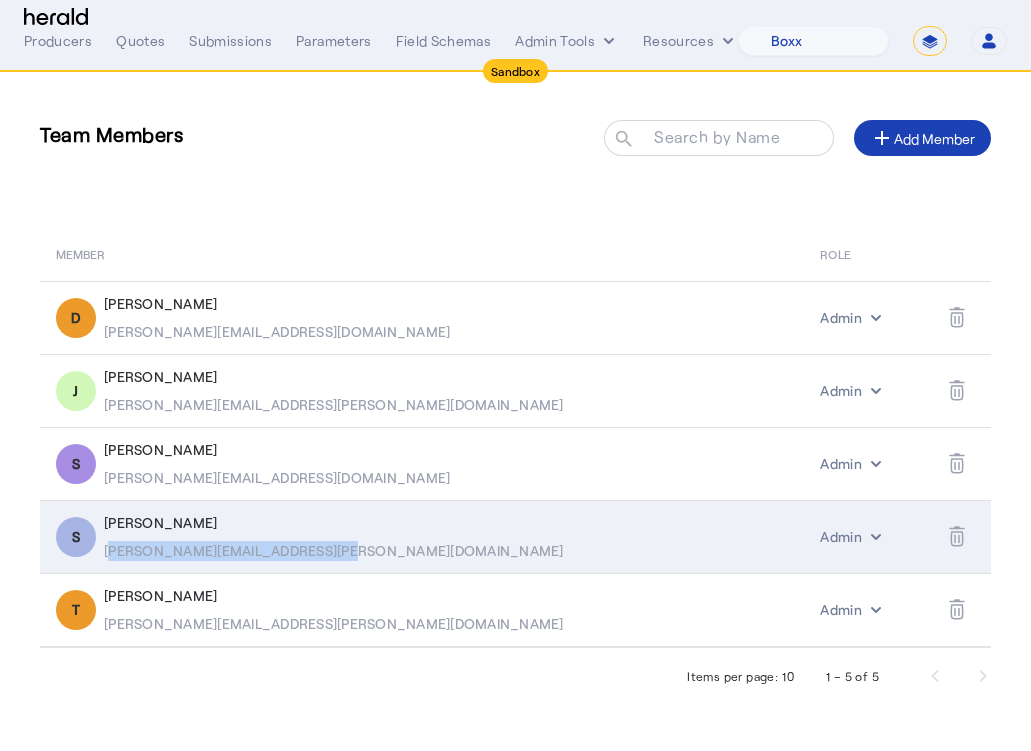 drag, startPoint x: 334, startPoint y: 563, endPoint x: 106, endPoint y: 553, distance: 228.2192 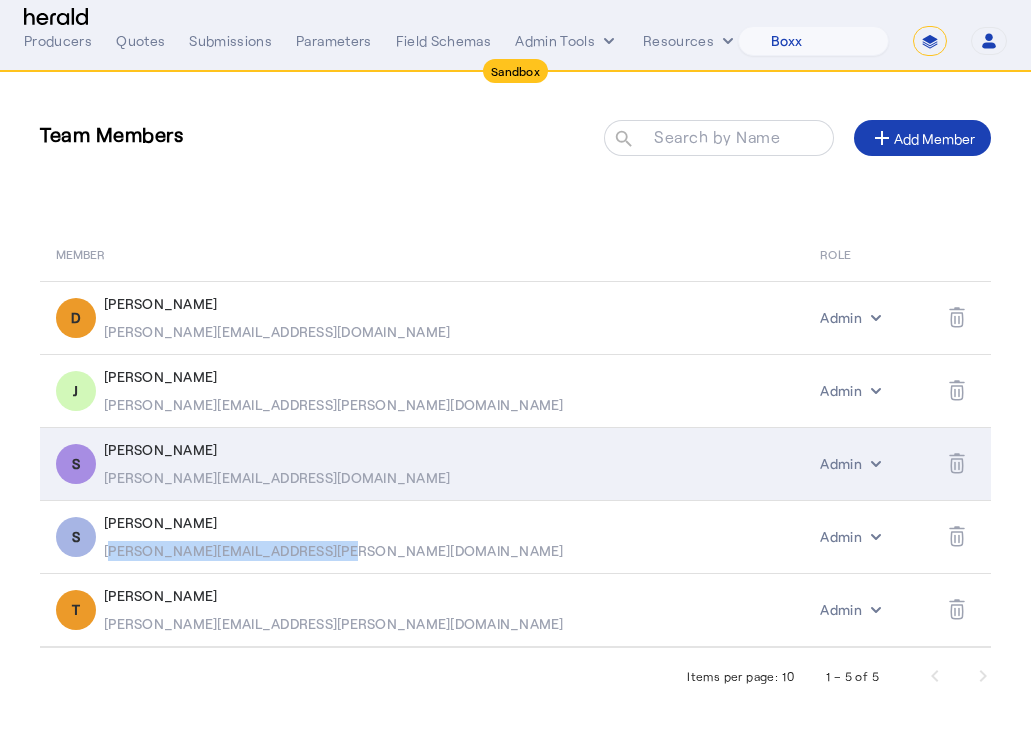 copy on "[PERSON_NAME][EMAIL_ADDRESS][PERSON_NAME][DOMAIN_NAME]" 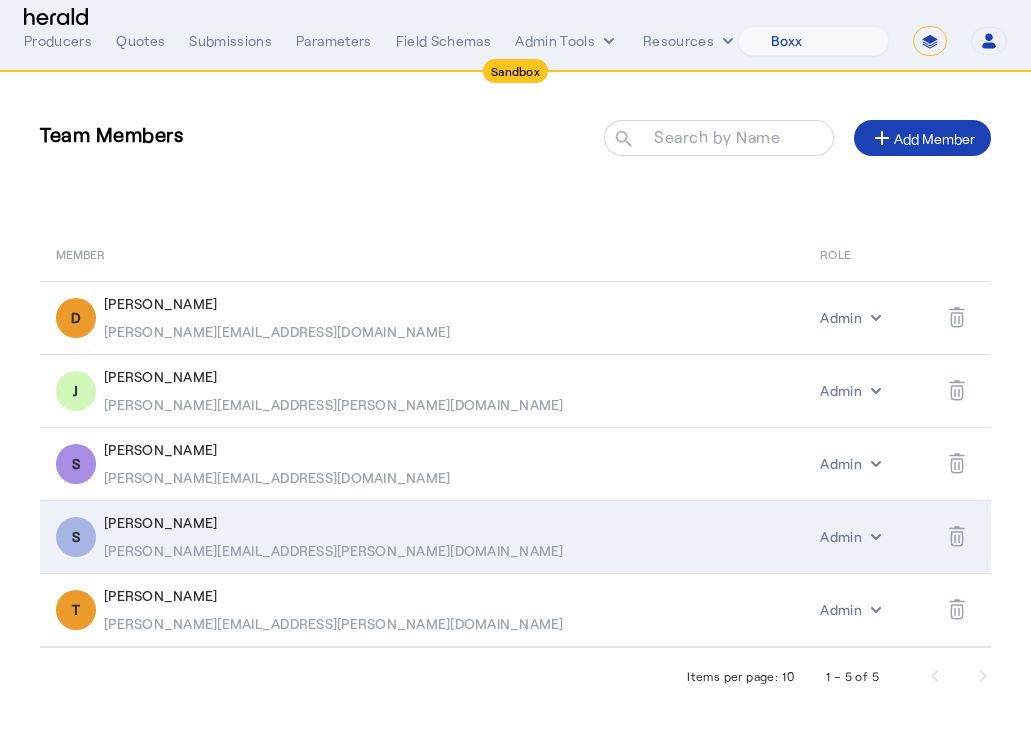 click 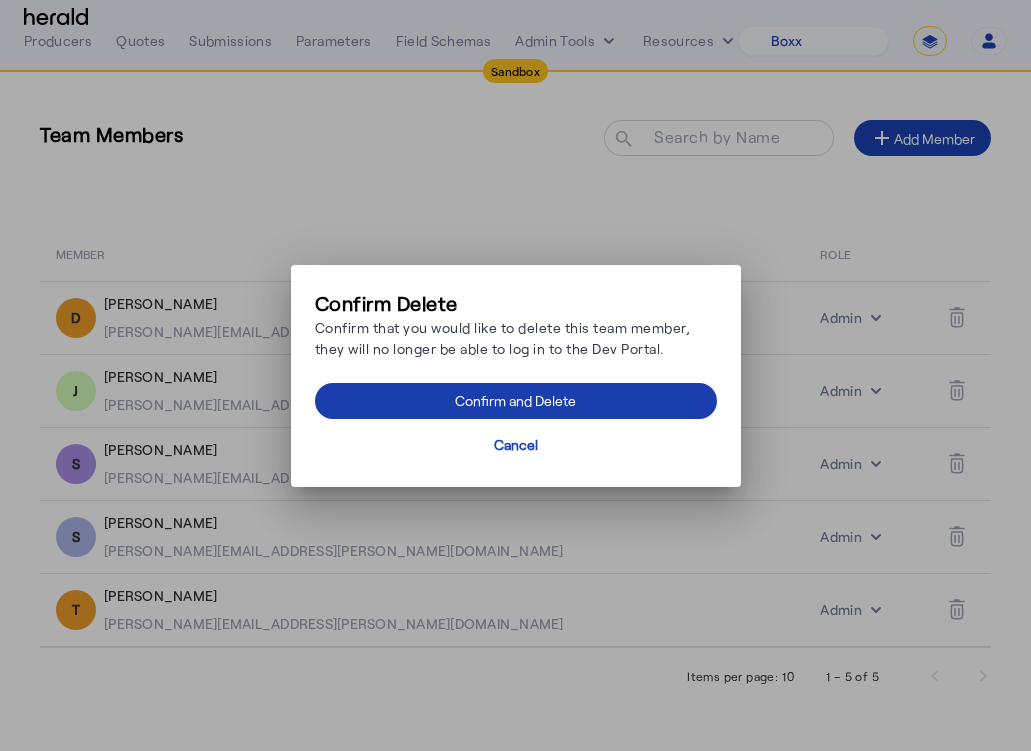 click at bounding box center [516, 401] 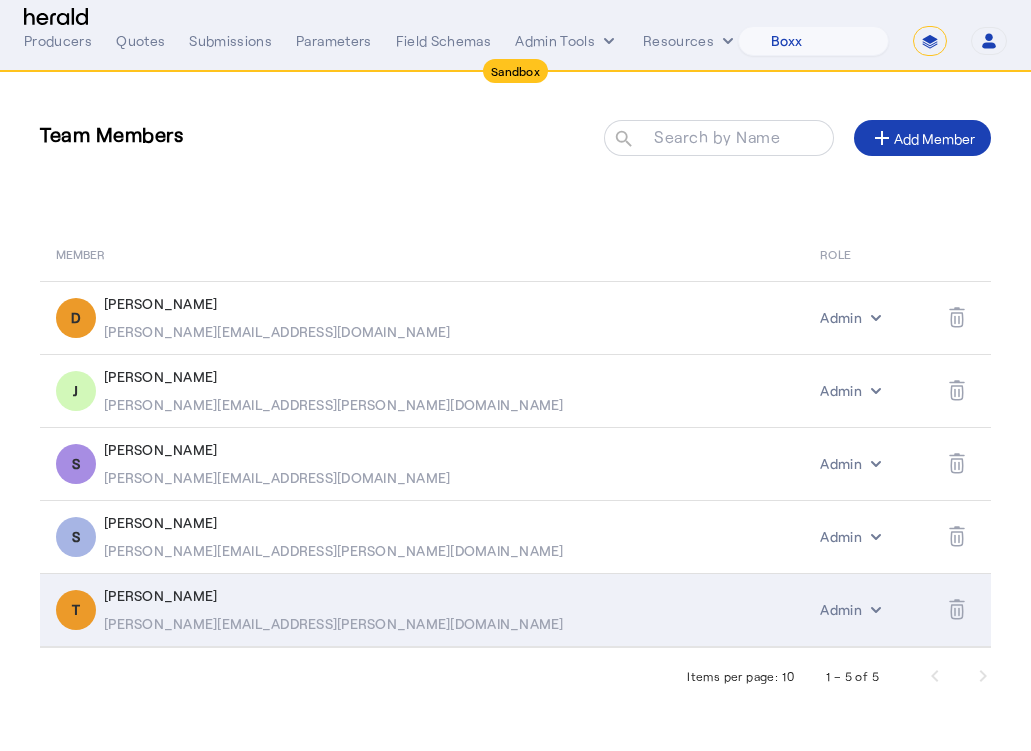 click at bounding box center (962, 610) 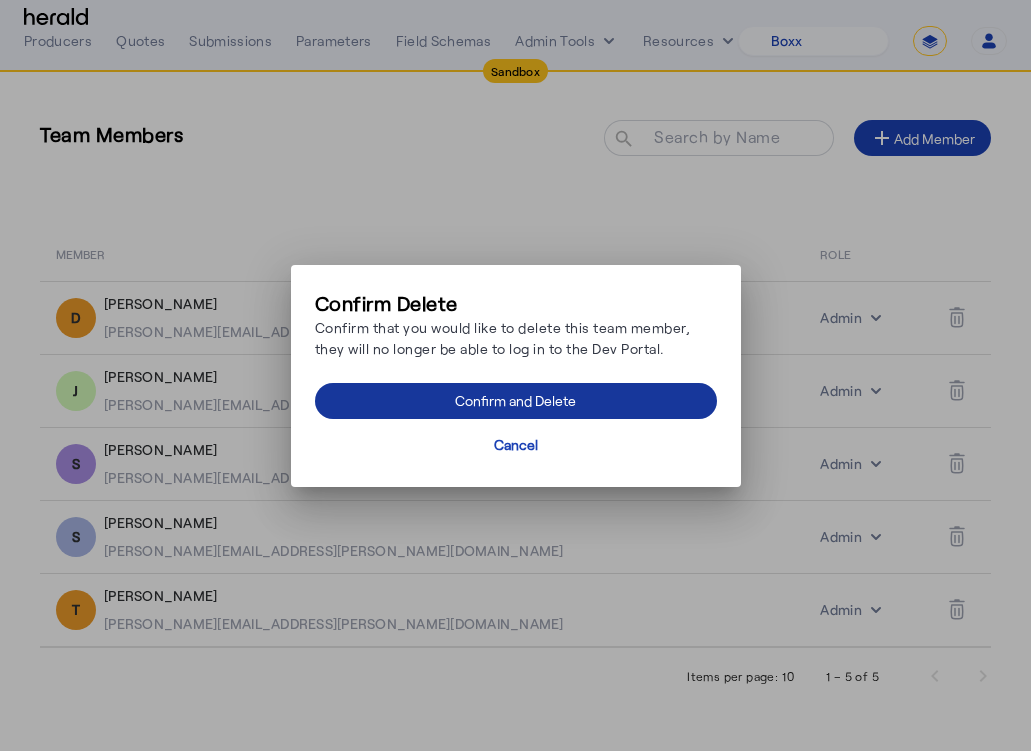 click at bounding box center (516, 401) 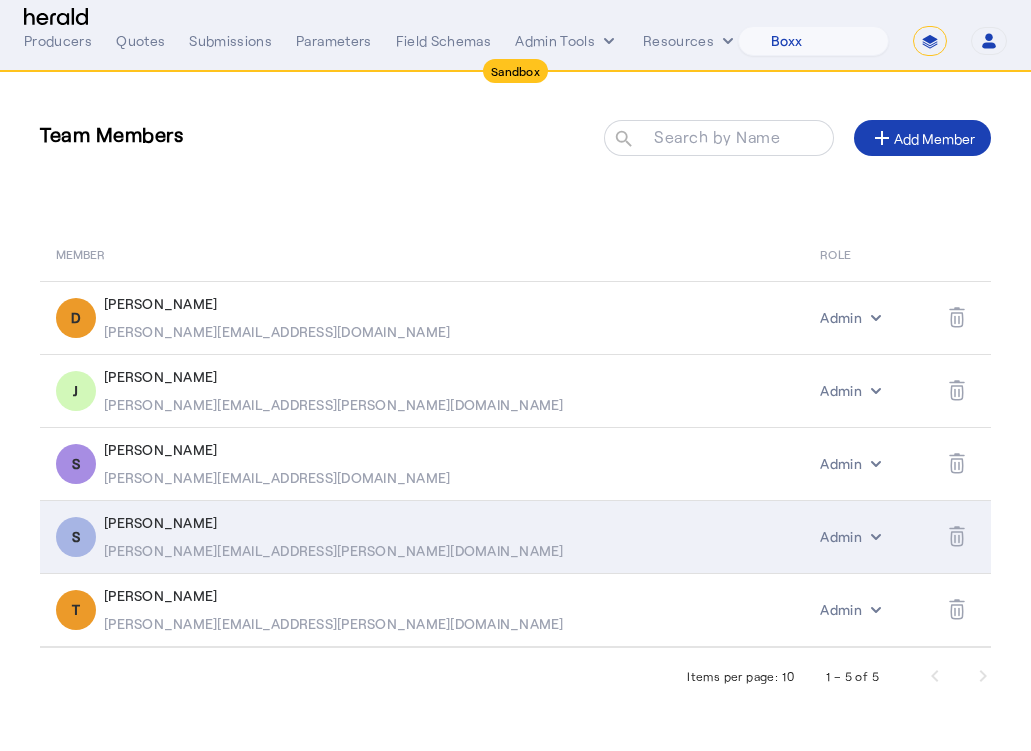 click 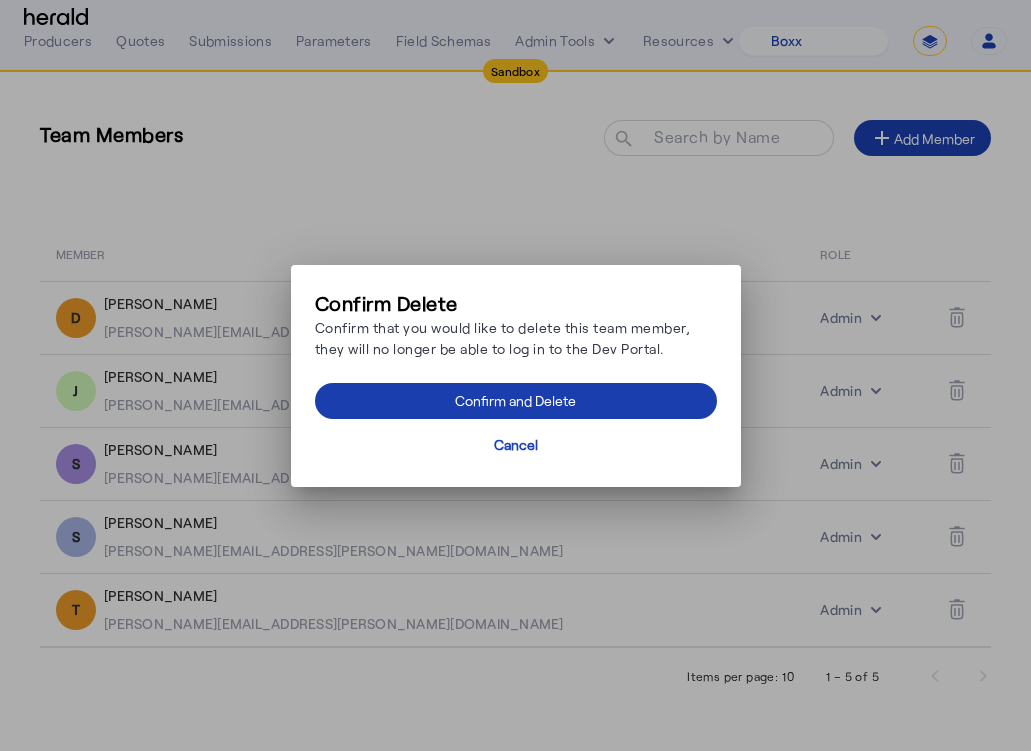 click at bounding box center (516, 401) 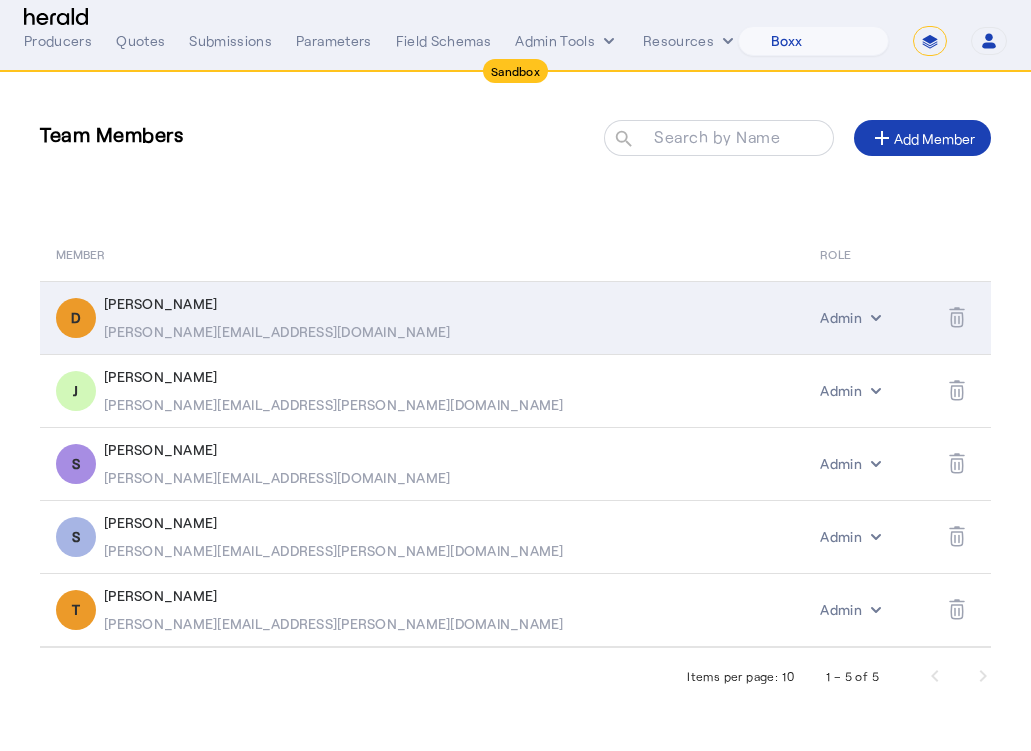 click 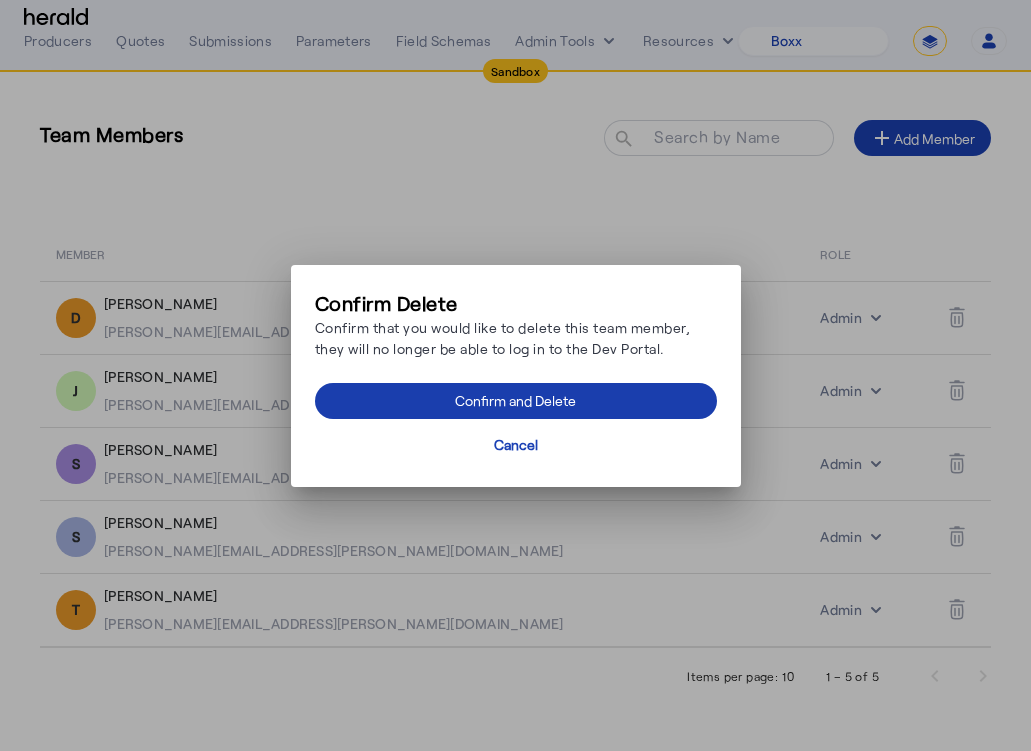 click at bounding box center [516, 401] 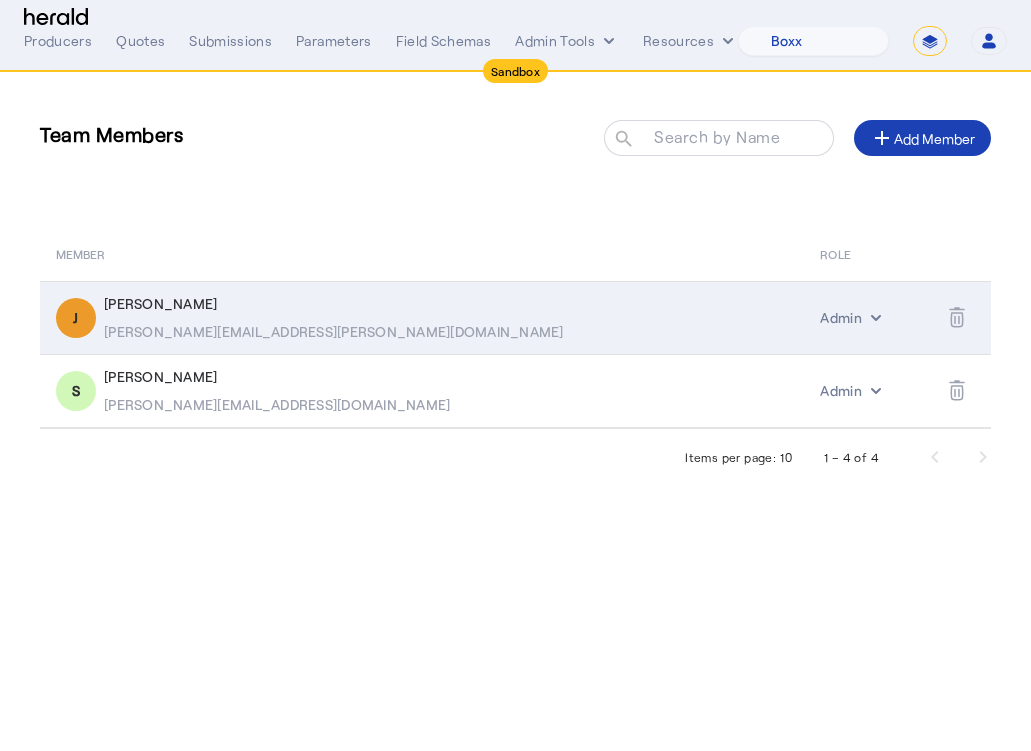click at bounding box center [962, 317] 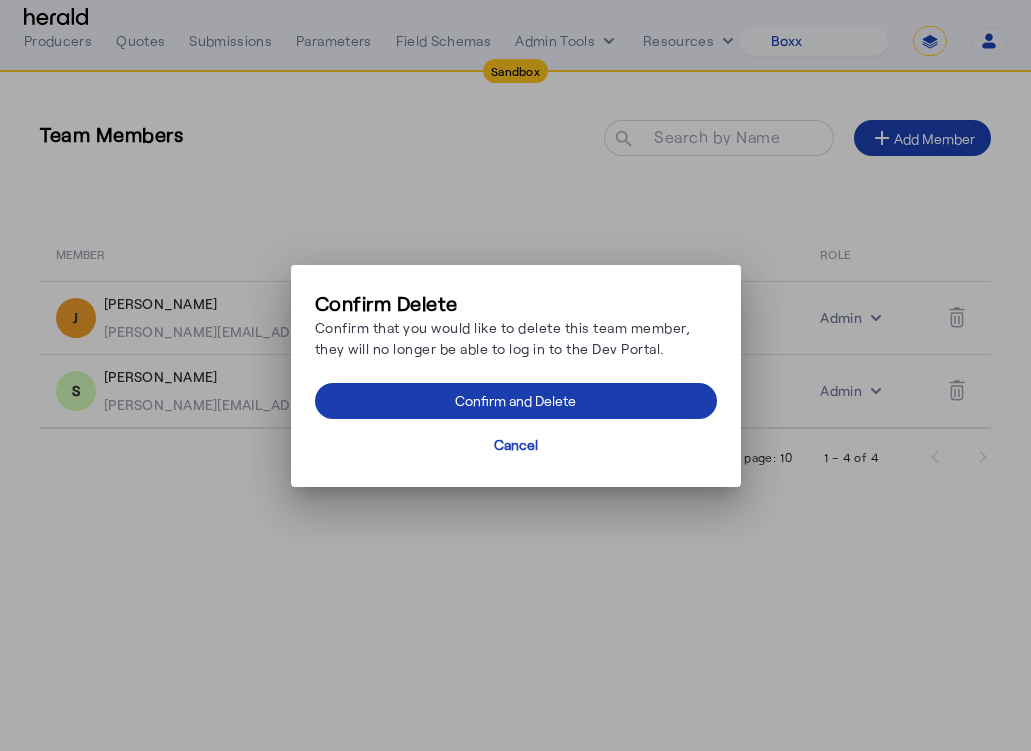 click at bounding box center [516, 401] 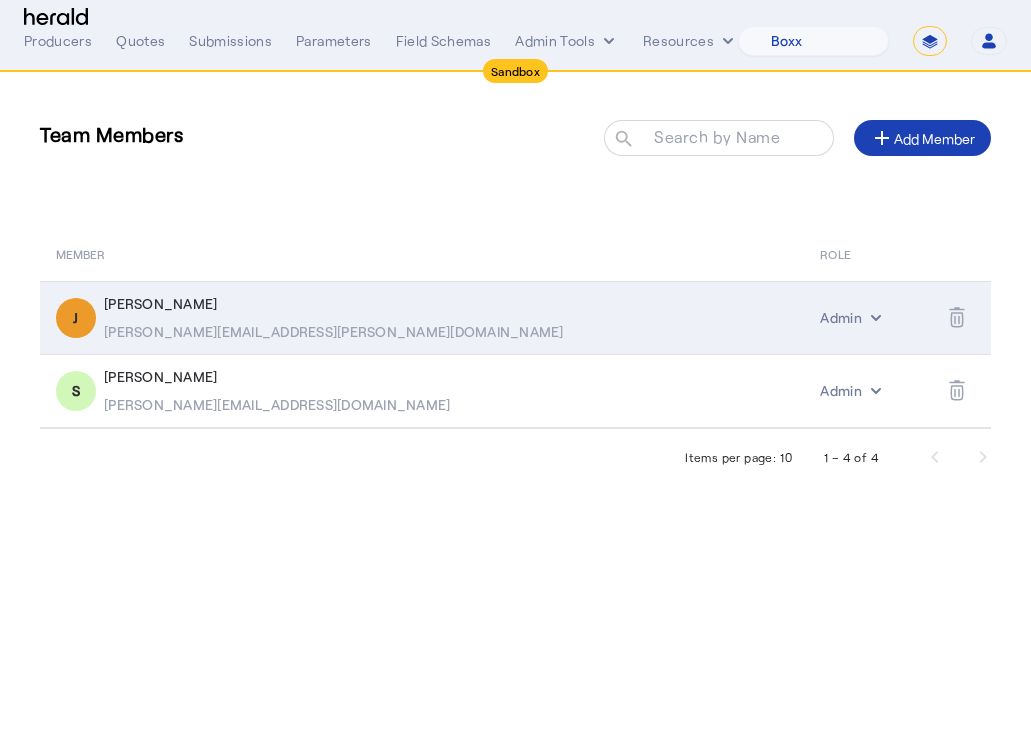click 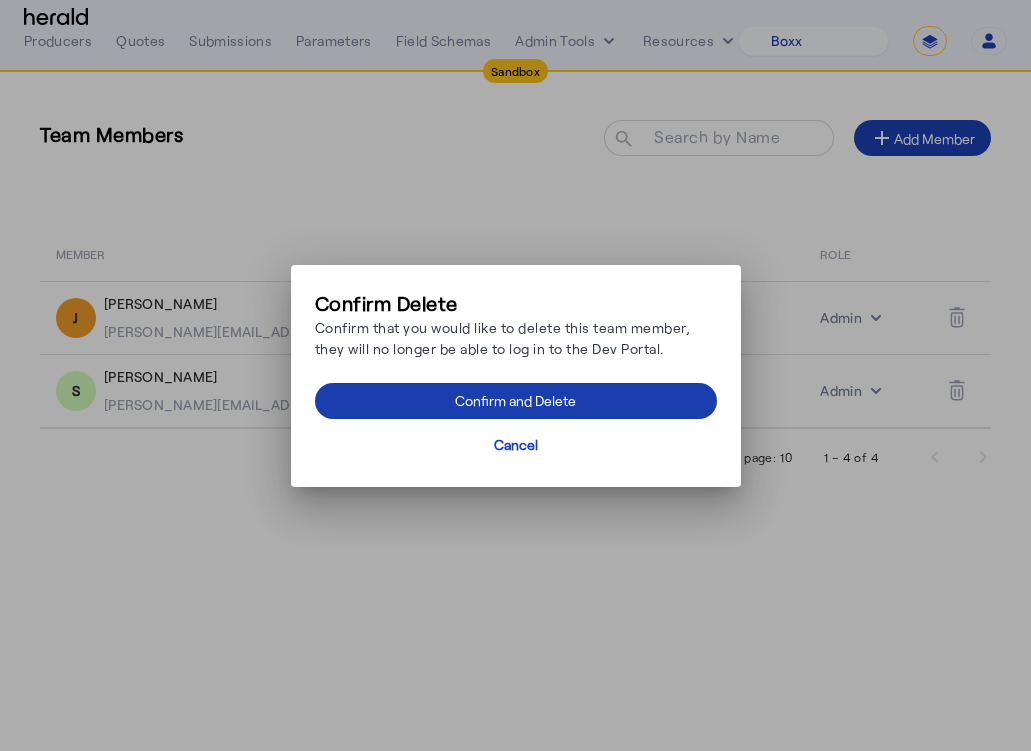 click on "Confirm and Delete" at bounding box center [515, 400] 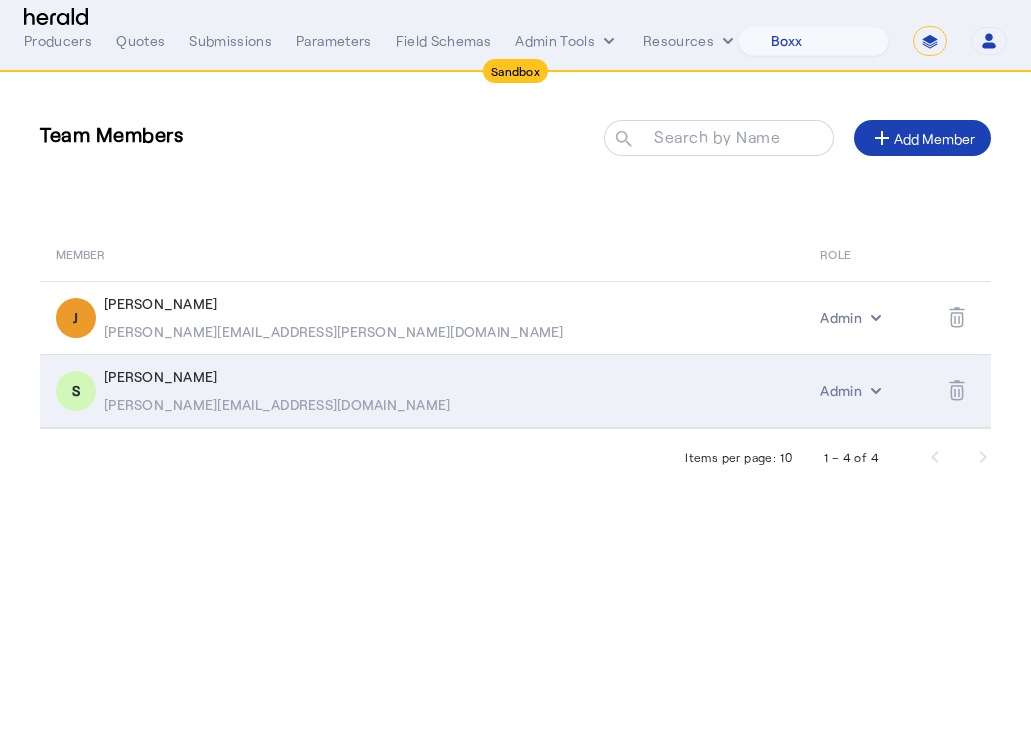 click at bounding box center (962, 391) 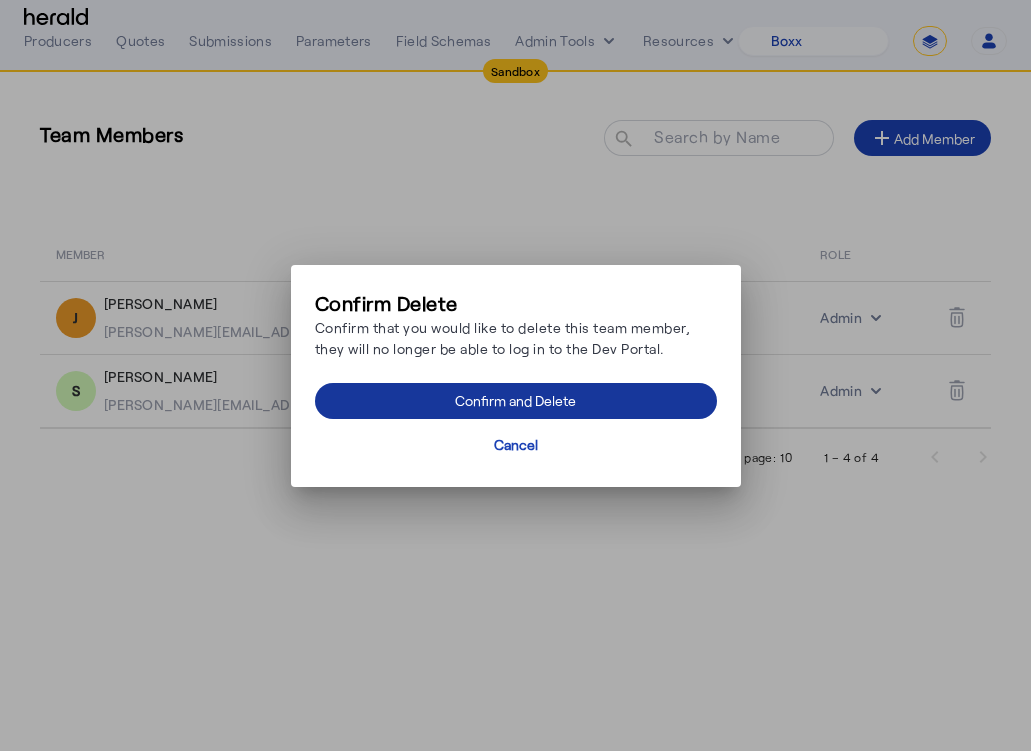 click at bounding box center (516, 401) 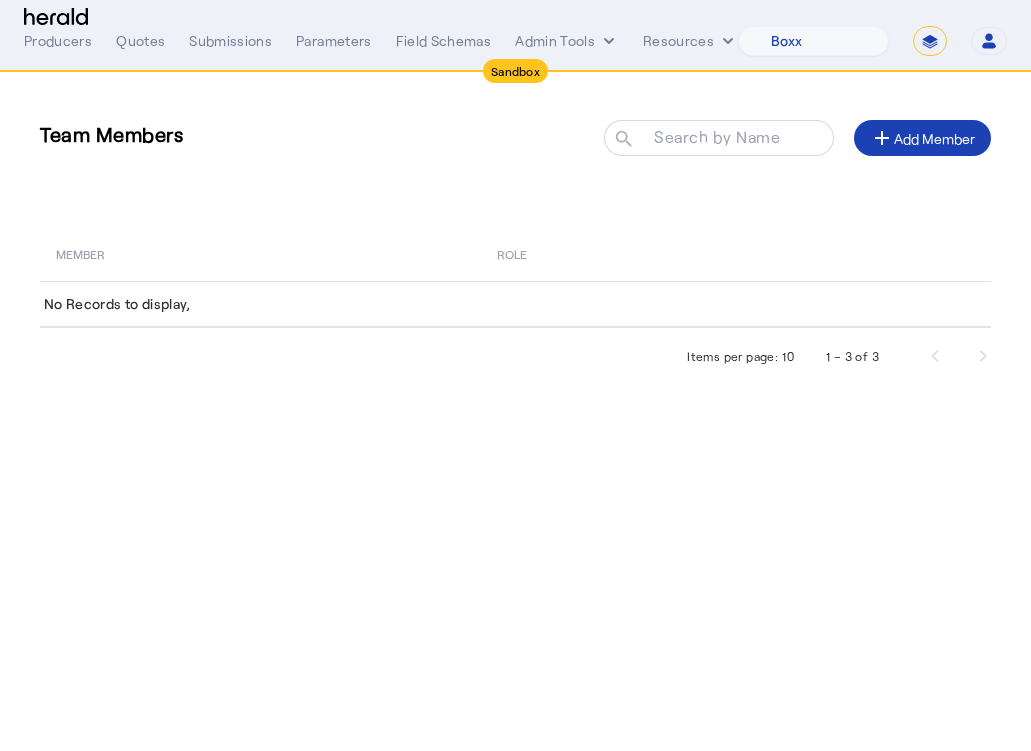 click 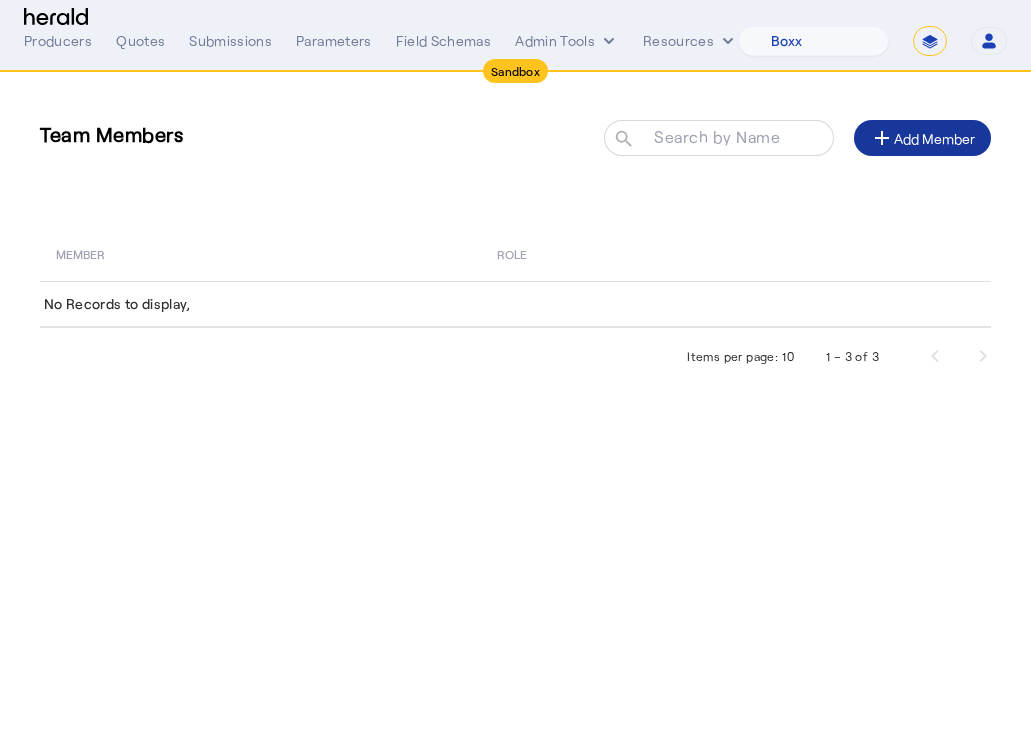 click on "add  Add Member" at bounding box center (922, 138) 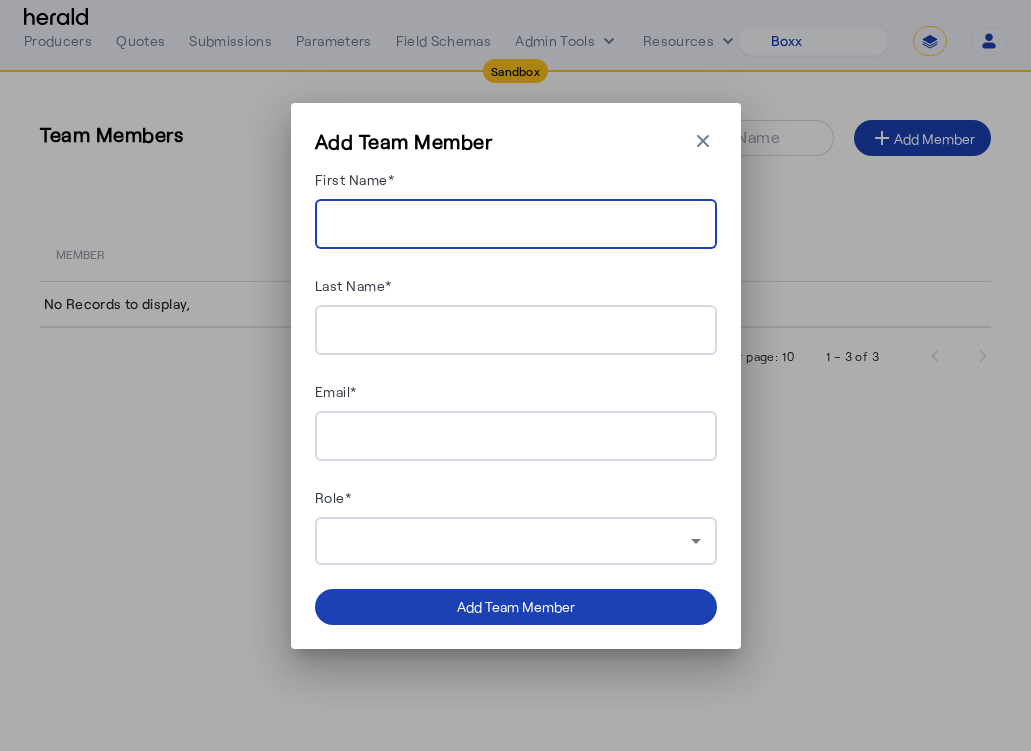 click on "First Name*" at bounding box center [516, 225] 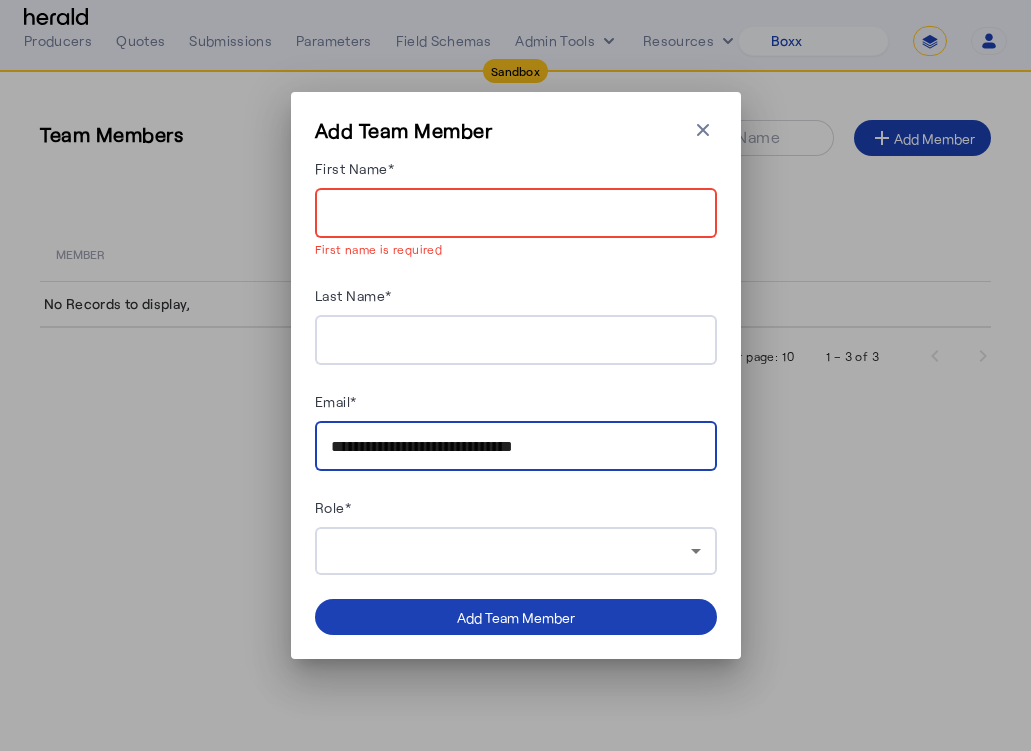 type on "**********" 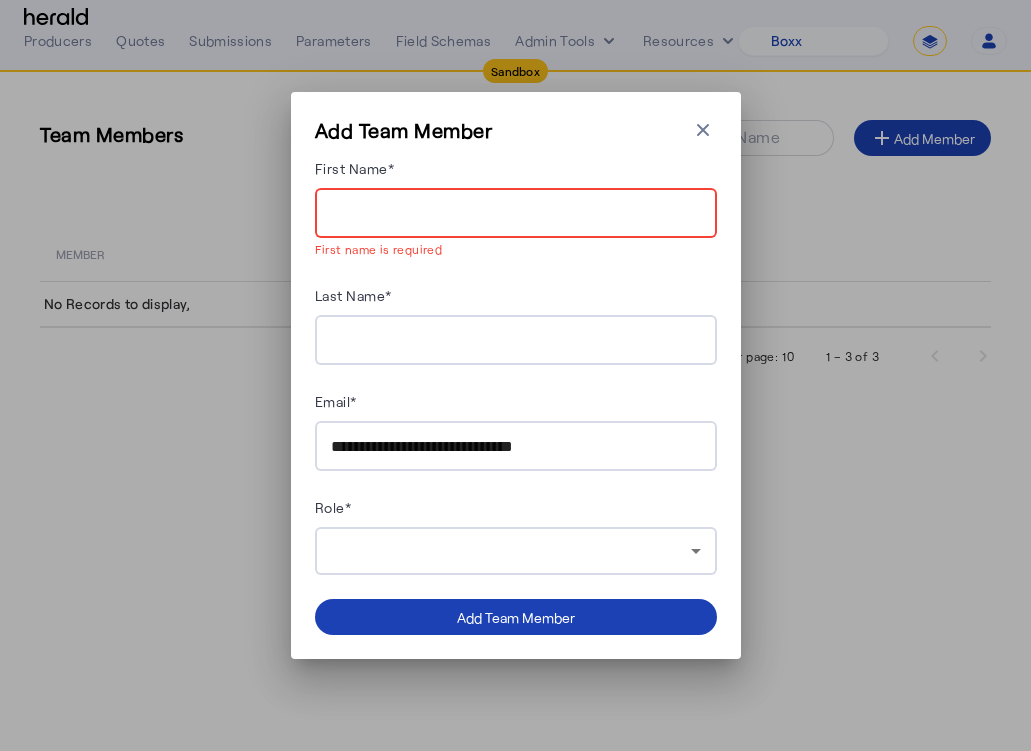 click on "Email*" at bounding box center (516, 405) 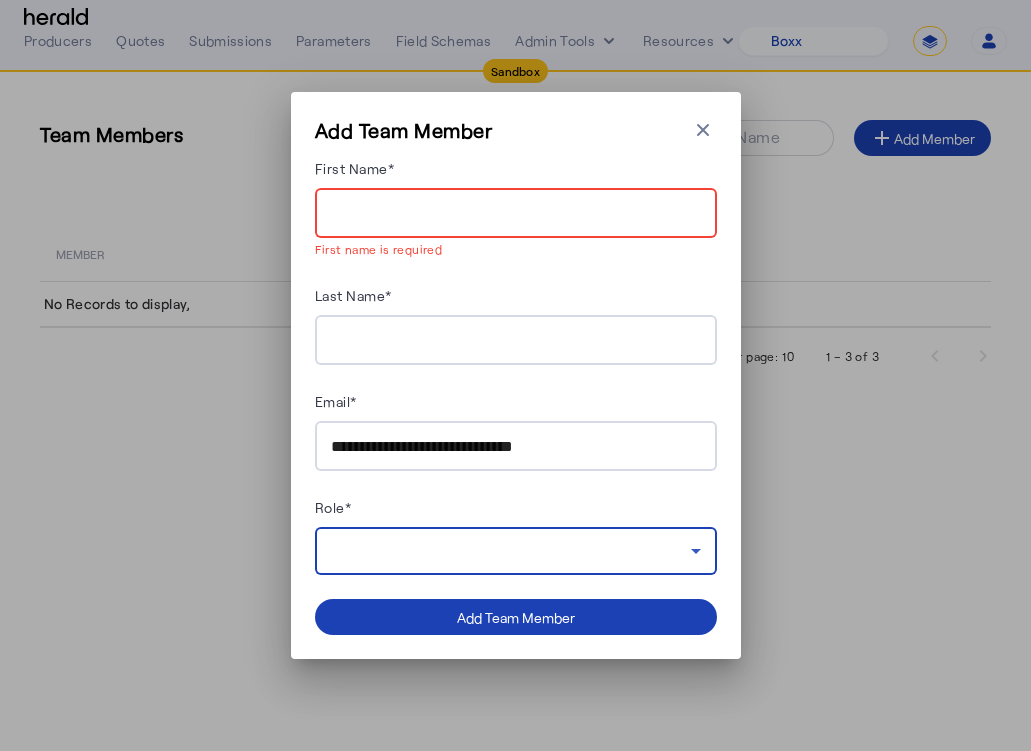 click at bounding box center [511, 551] 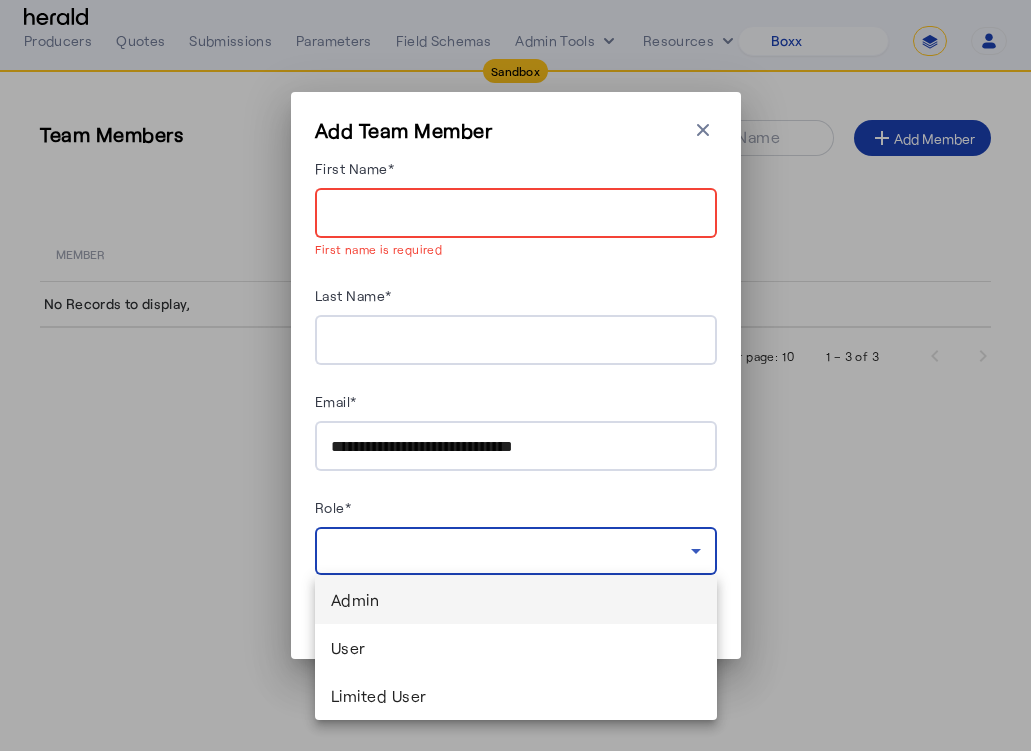 click on "Admin" at bounding box center (516, 600) 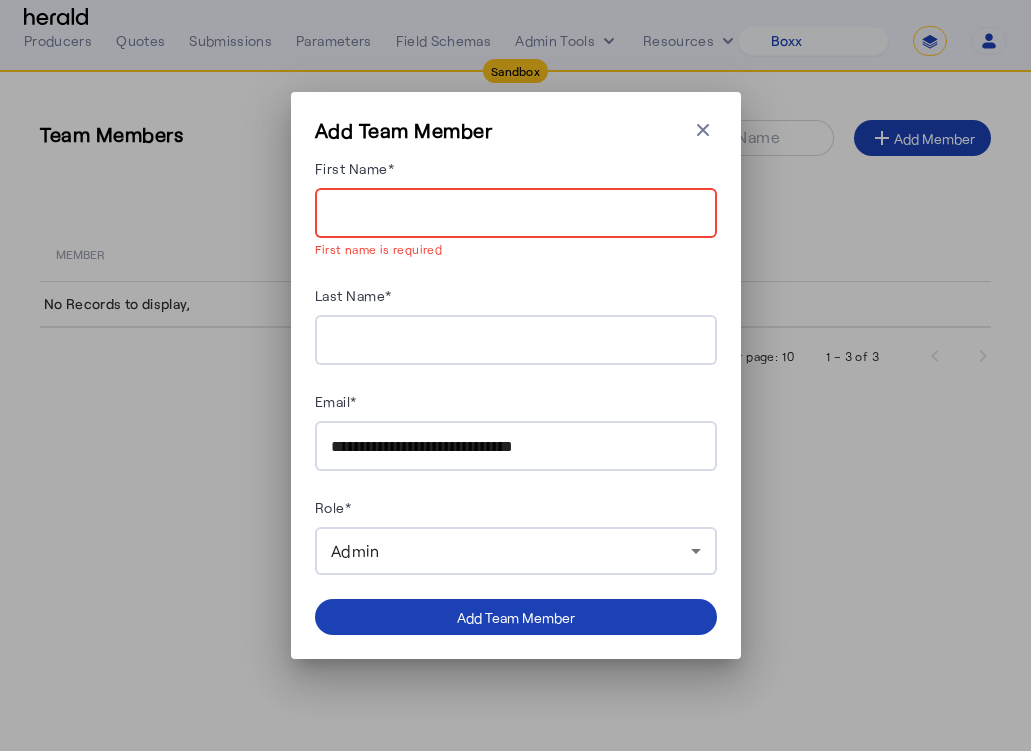 click on "First Name*" at bounding box center [516, 214] 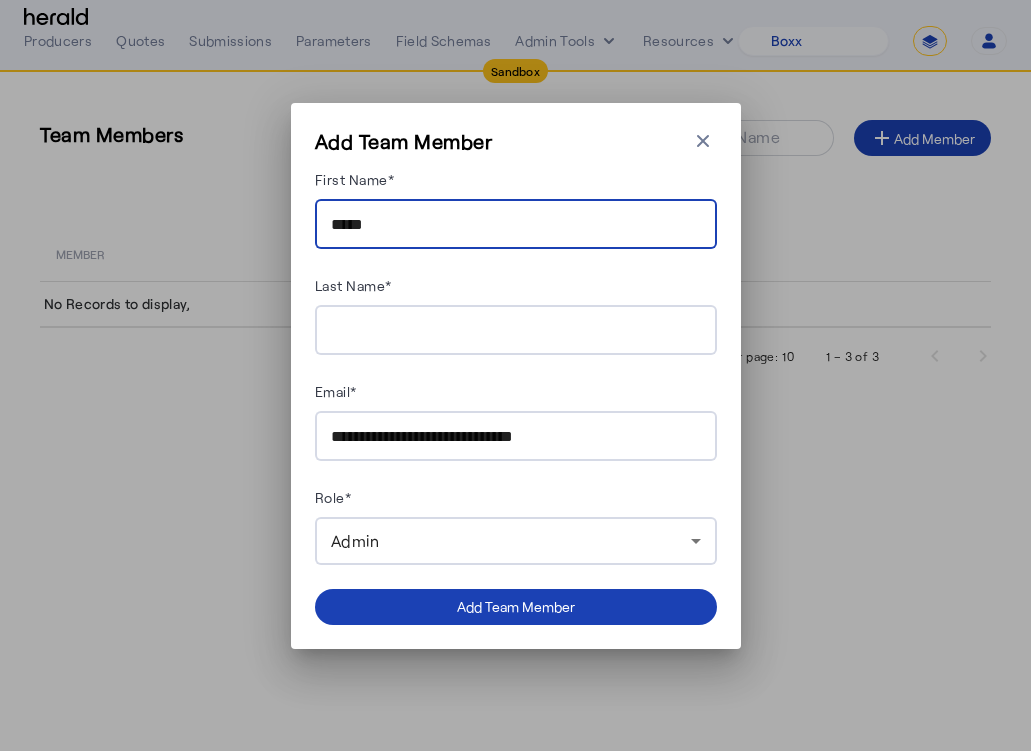 type on "*****" 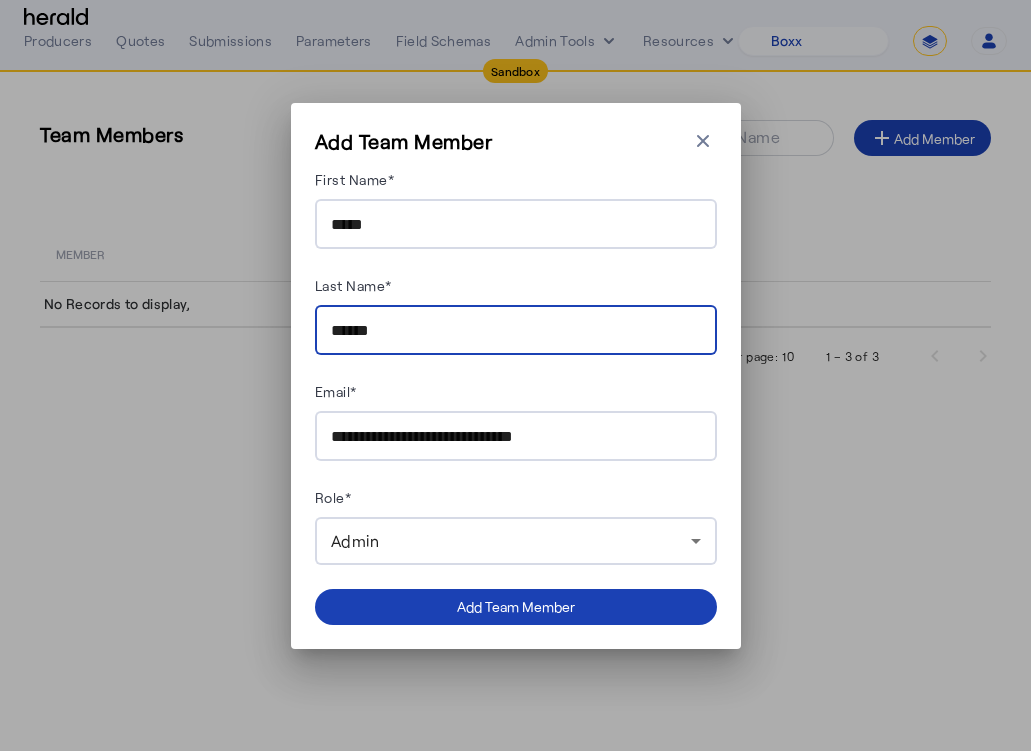 type on "******" 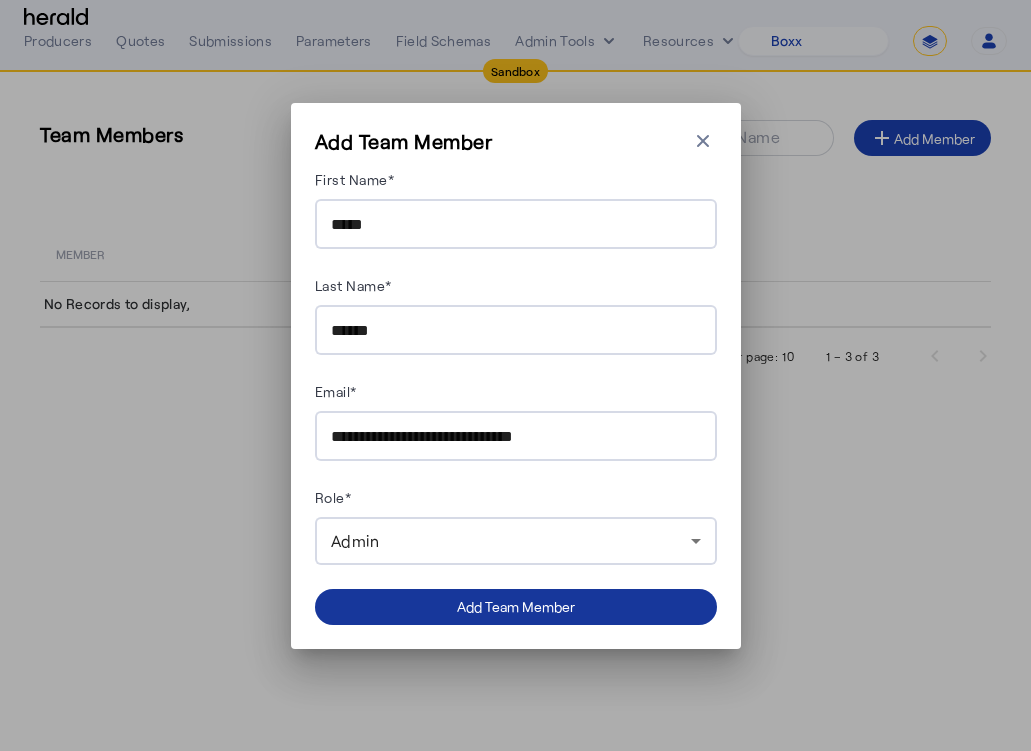 click on "Add Team Member" at bounding box center (516, 606) 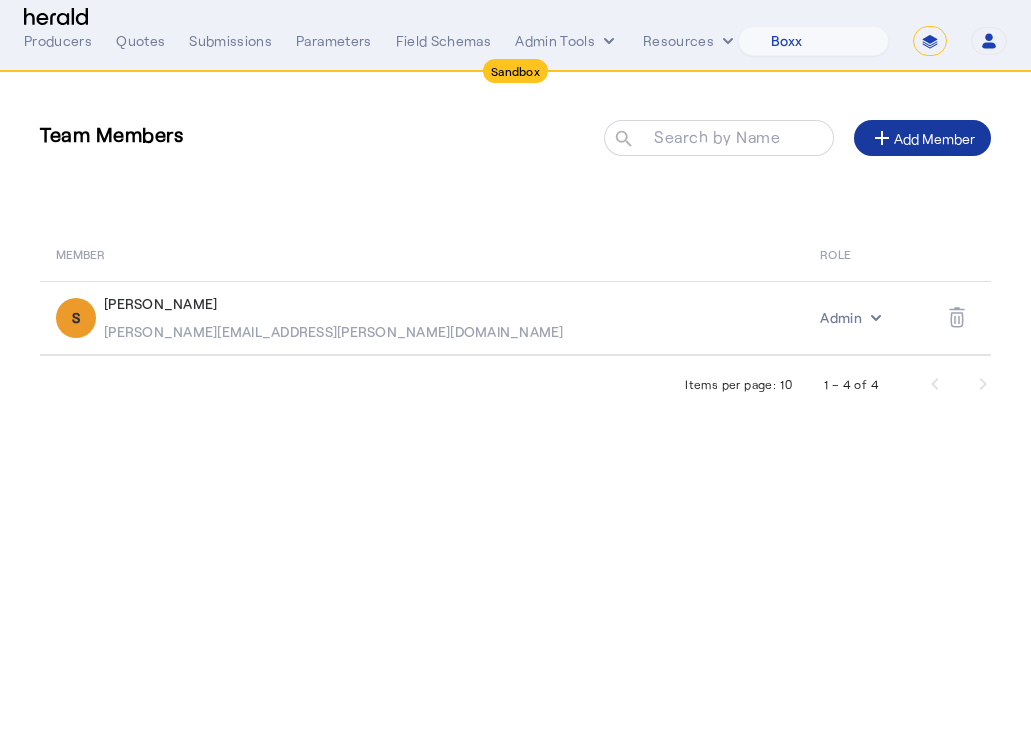 click on "ROLE" at bounding box center (868, 253) 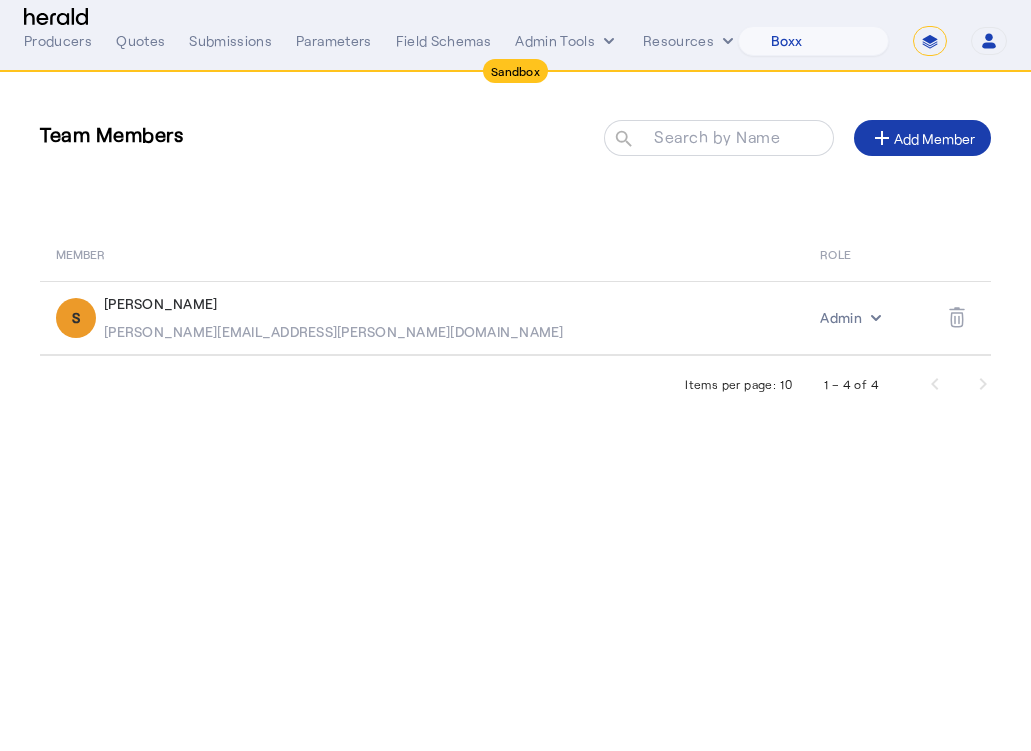 click on "add  Add Member" at bounding box center [922, 138] 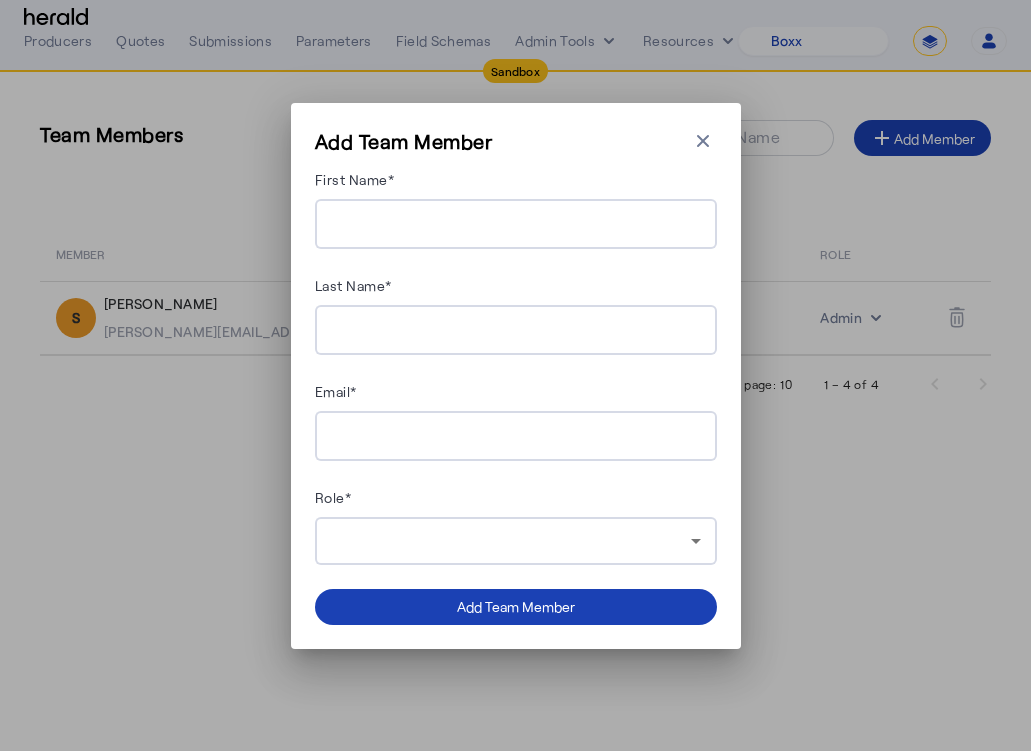 click on "First Name*" at bounding box center [516, 225] 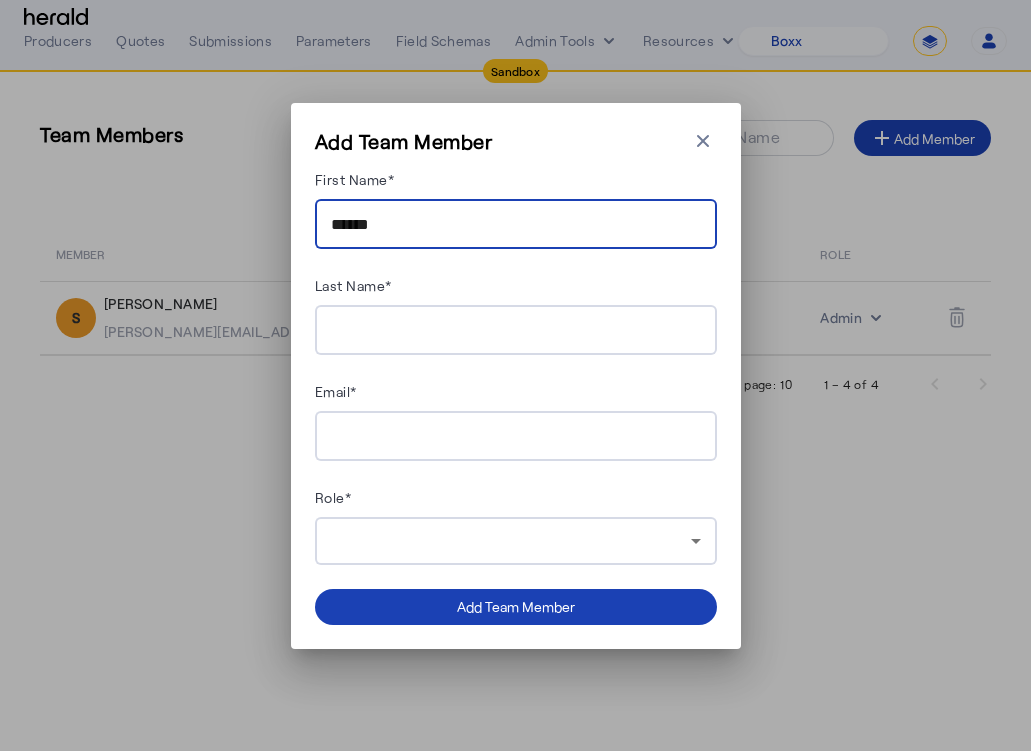 type on "******" 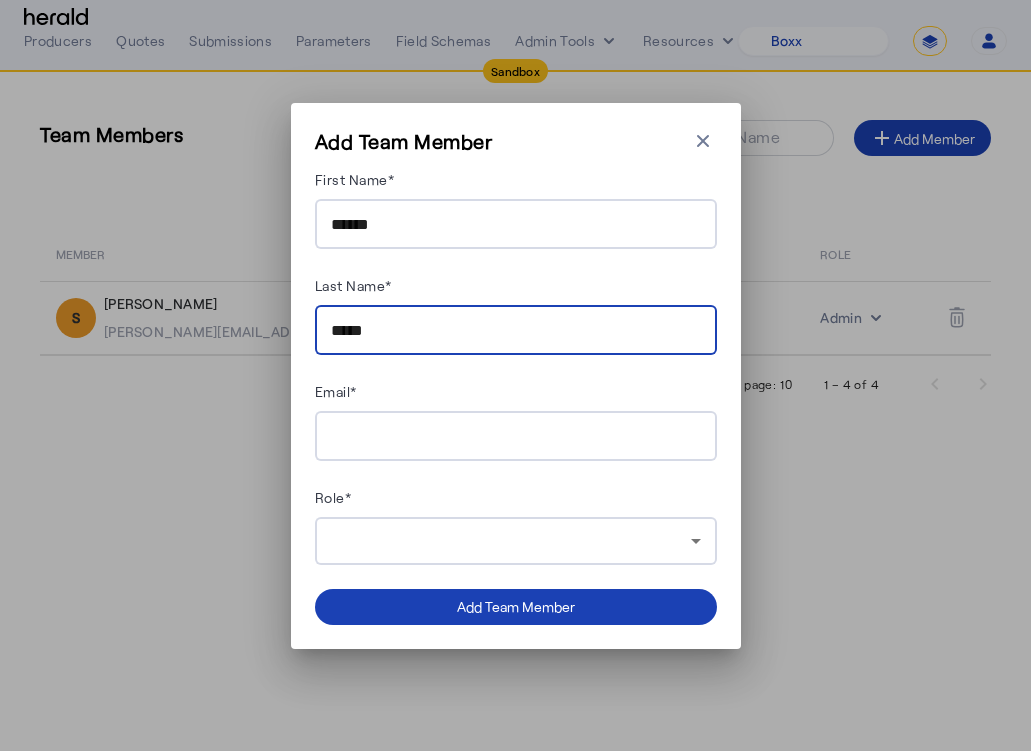 type on "*****" 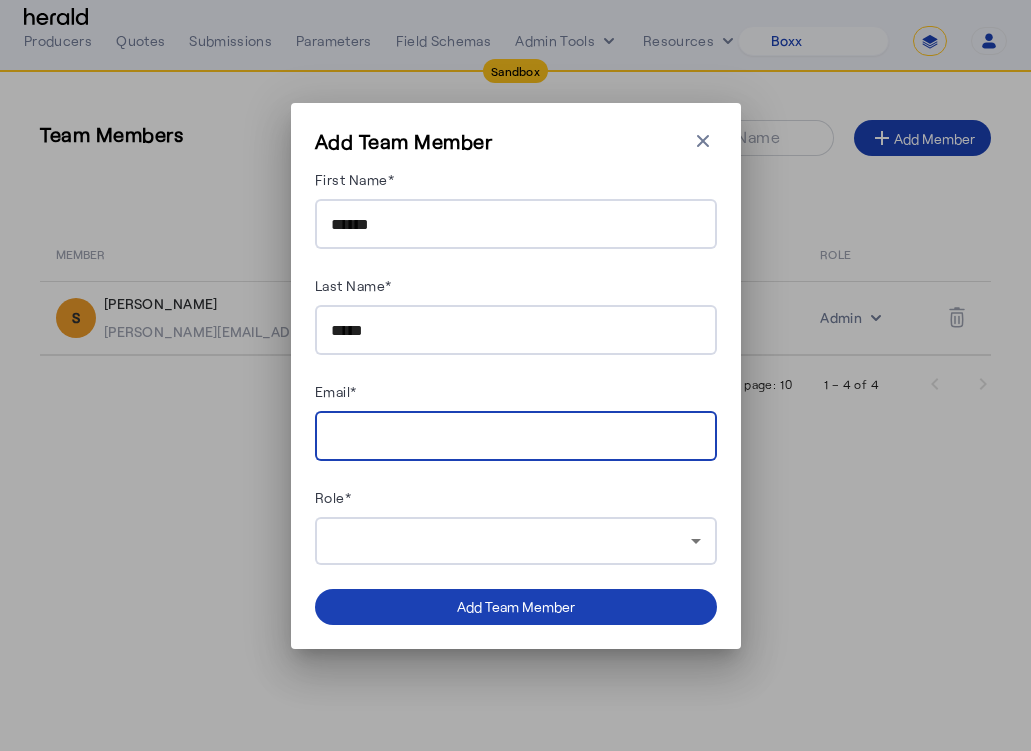 paste on "**********" 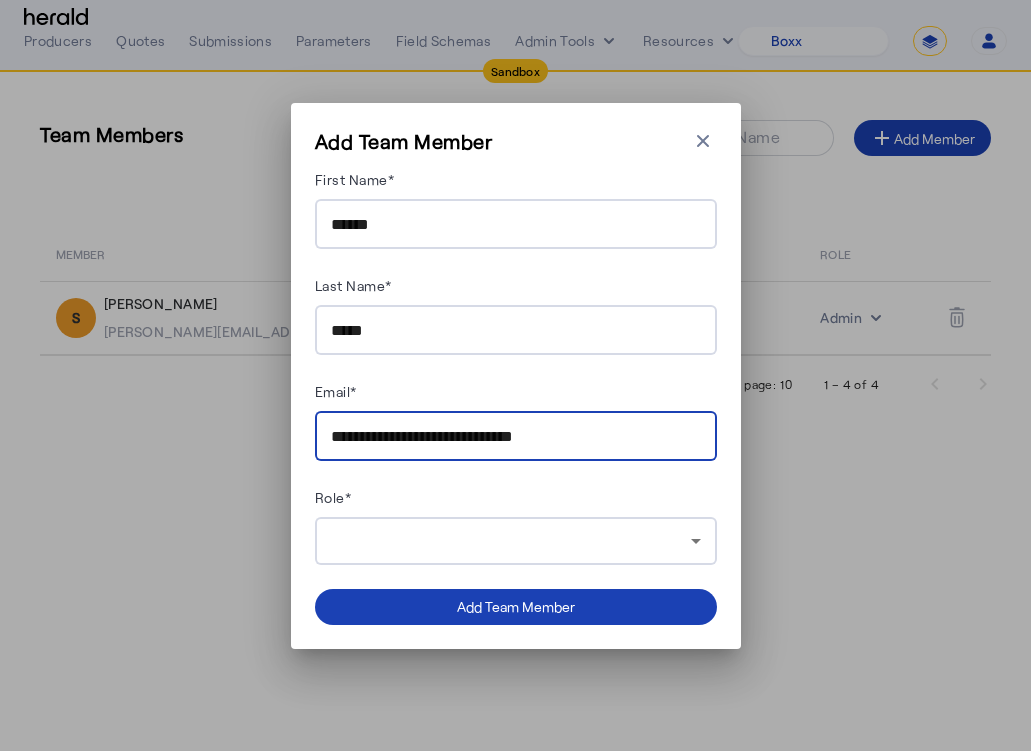 click on "**********" at bounding box center (516, 437) 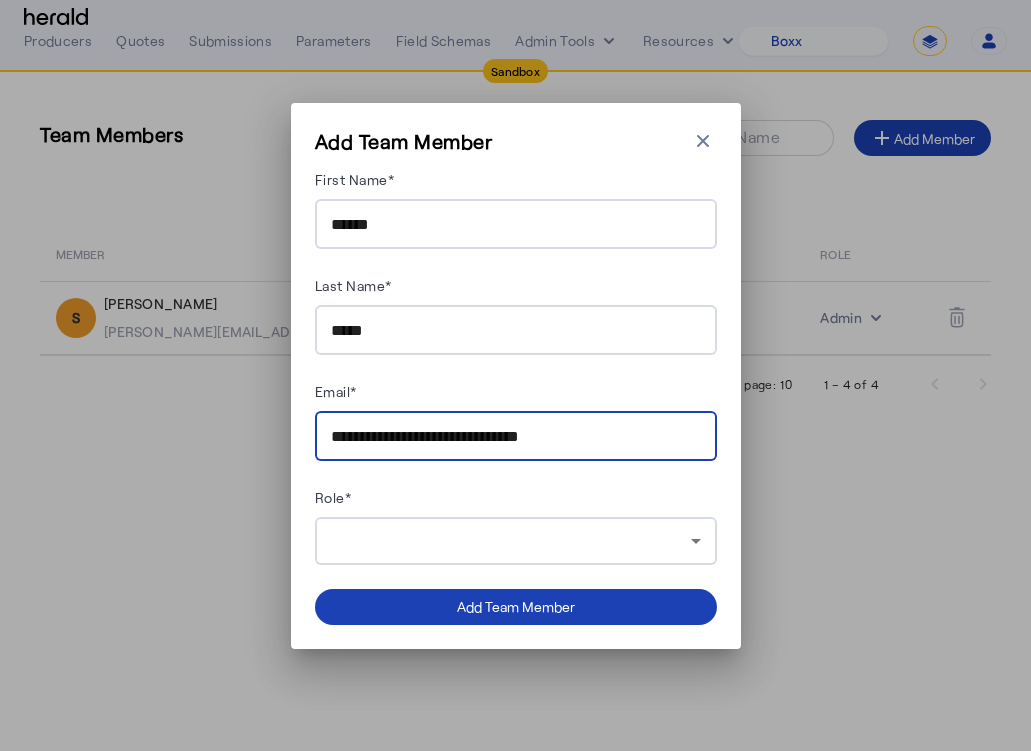 click on "**********" at bounding box center (516, 437) 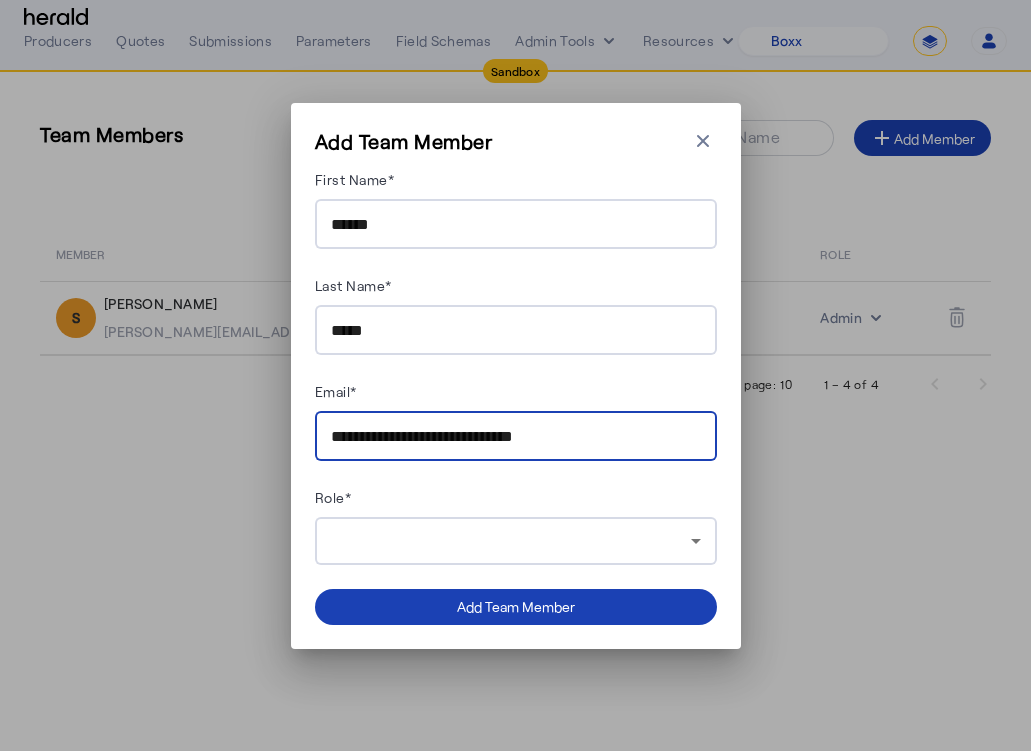 type on "**********" 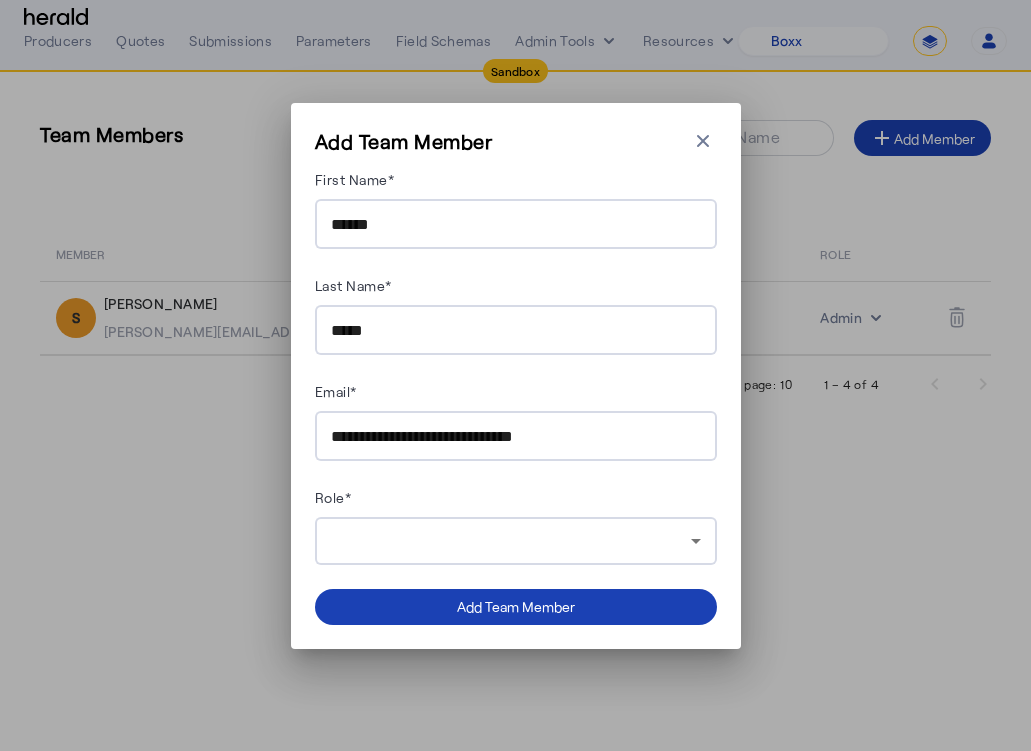 click on "**********" at bounding box center [516, 366] 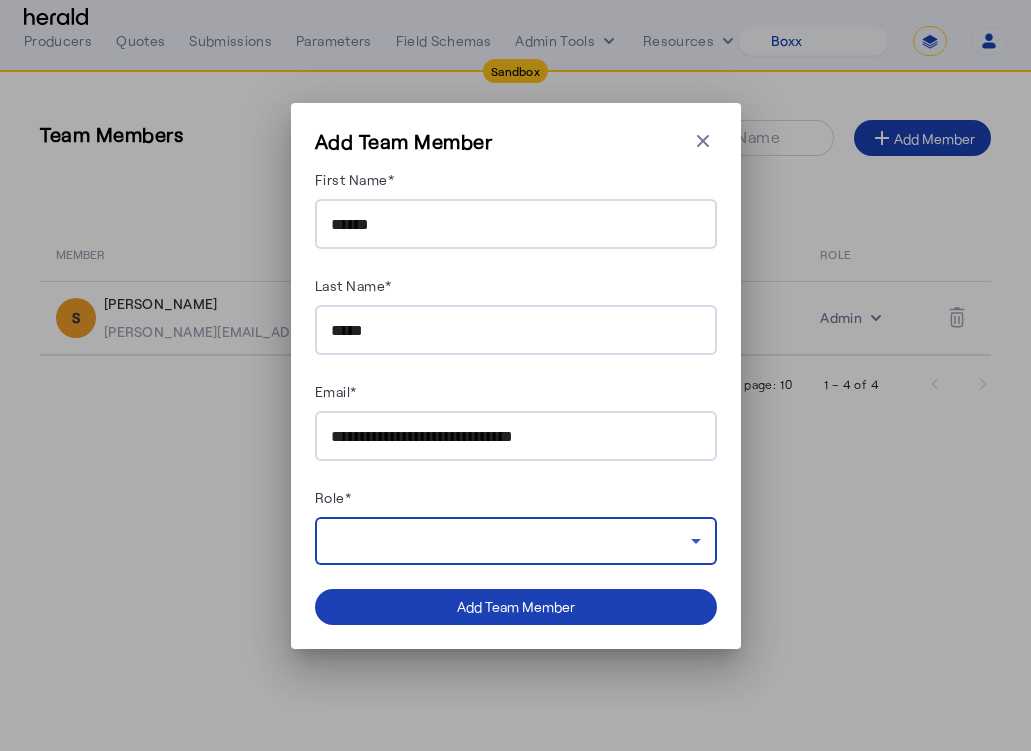 click at bounding box center [511, 541] 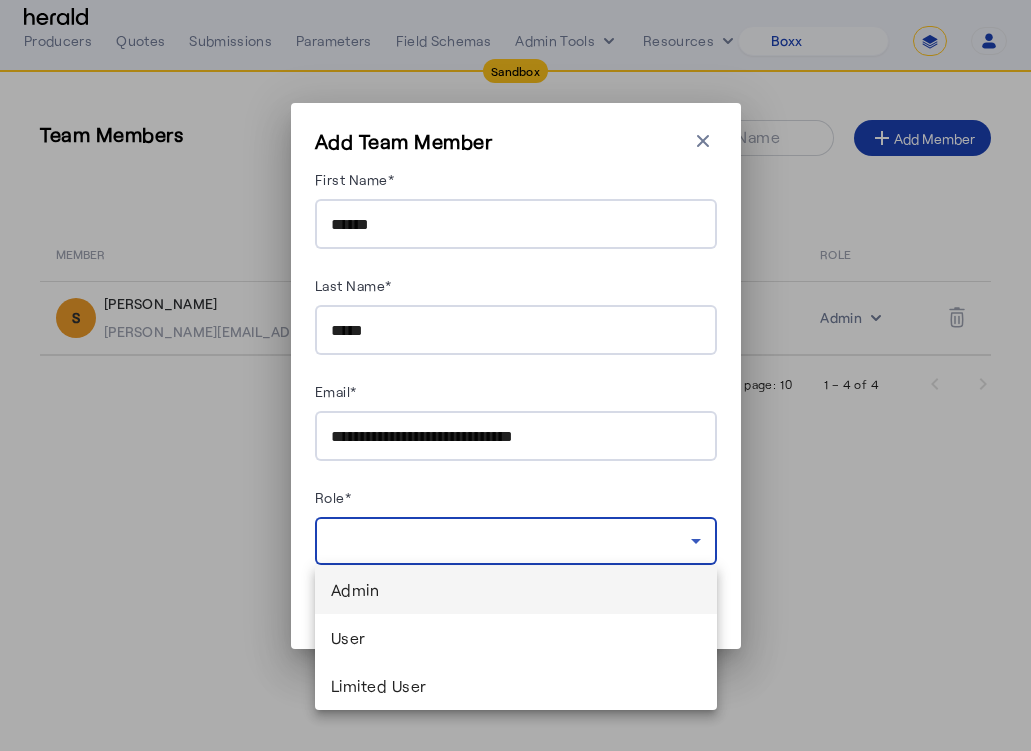 click on "Admin" at bounding box center (516, 590) 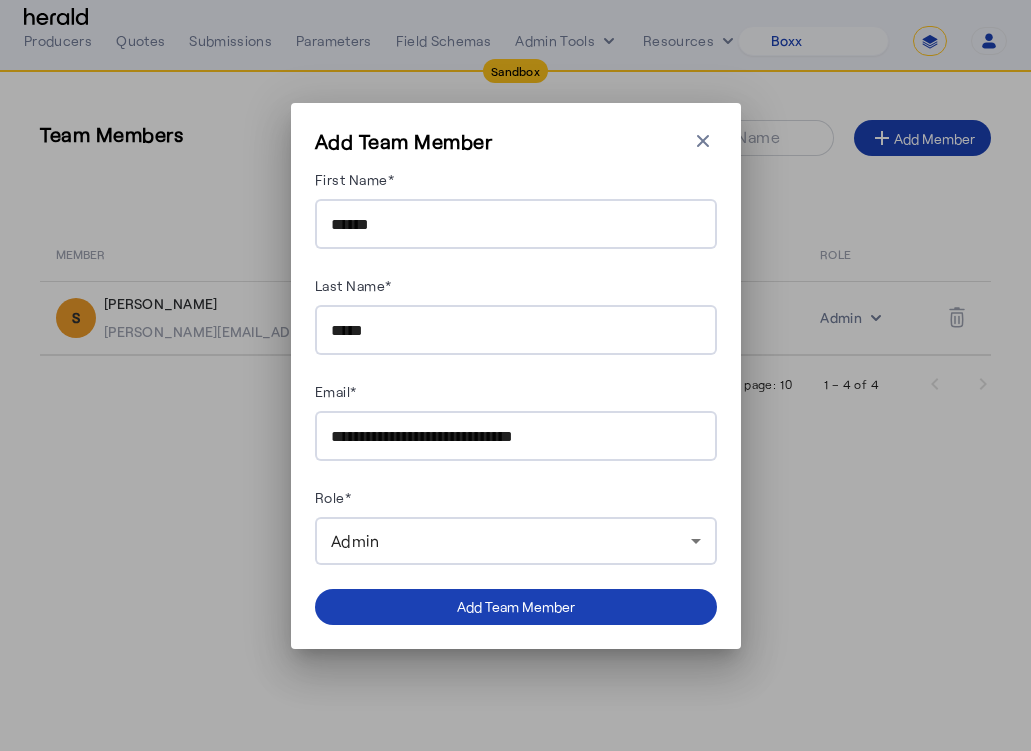 click on "Role*" at bounding box center (516, 501) 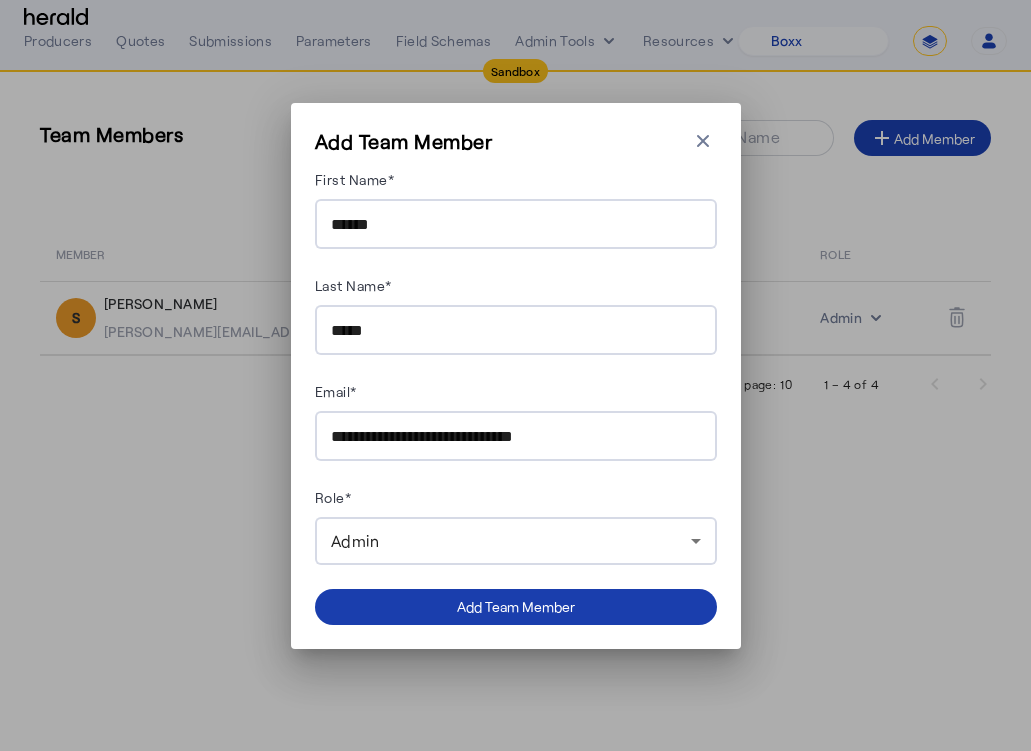 click at bounding box center (516, 607) 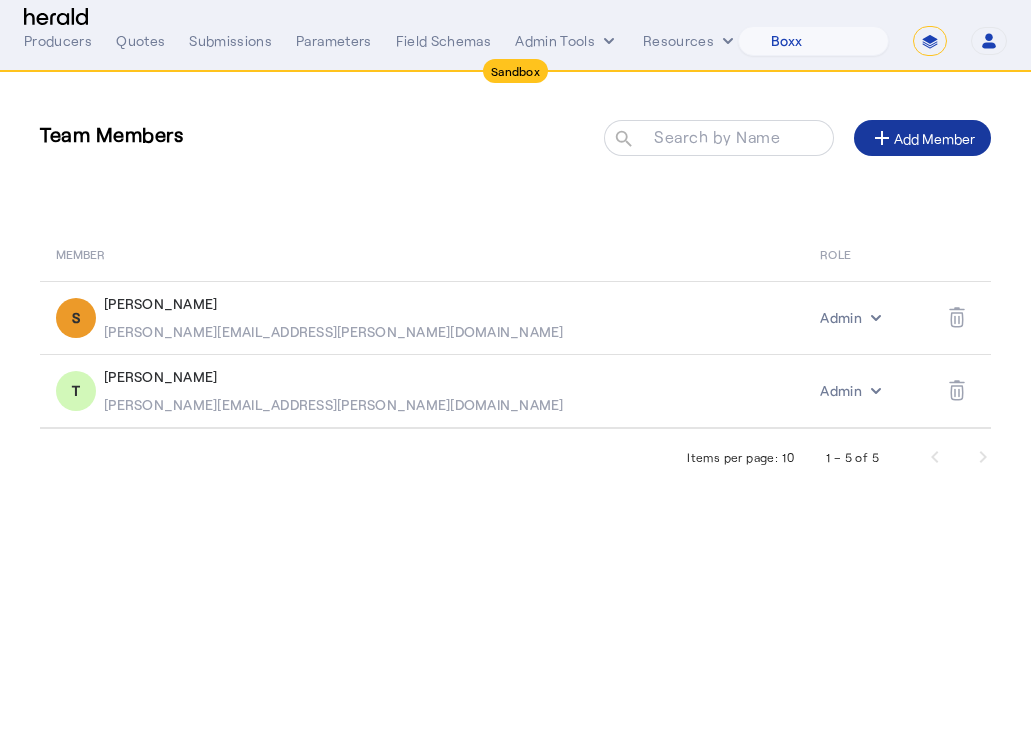click on "Sandbox
Menu
Producers   Quotes   Submissions   Parameters   Field Schemas   Admin Tools
Resources
1Fort   Acrisure   Acturis   Affinity Advisors   Affinity Risk   Agentero   AmWins   Anzen   Aon   Appulate   Arch   Assurely   BTIS   Babbix   Berxi   [PERSON_NAME]   BindHQ   Bold Penguin    Bolt   Bond   Boxx   Brightway   Brit Demo Sandbox   Broker Buddha   [PERSON_NAME]   Burns [PERSON_NAME]   CNA Test   CRC   CS onboarding test account   Chubb Test   Citadel   Coalition   Coast   Coterie Test   Counterpart    CoverForce   CoverWallet   Coverdash   Coverhound   Cowbell   Cyber Example Platform   CyberPassport   Defy Insurance   Draftrs   ESpecialty   Embroker   Equal Parts   Exavalu   Ezyagent   Federacy Platform   FifthWall   Flow Speciality (Capitola)   Foundation   Founder Shield   Gaya   Gerent   GloveBox   Glow   Growthmill   [PERSON_NAME]   Hartford Steam Boiler   Hawksoft   Herald Envoy Testing" at bounding box center [515, 375] 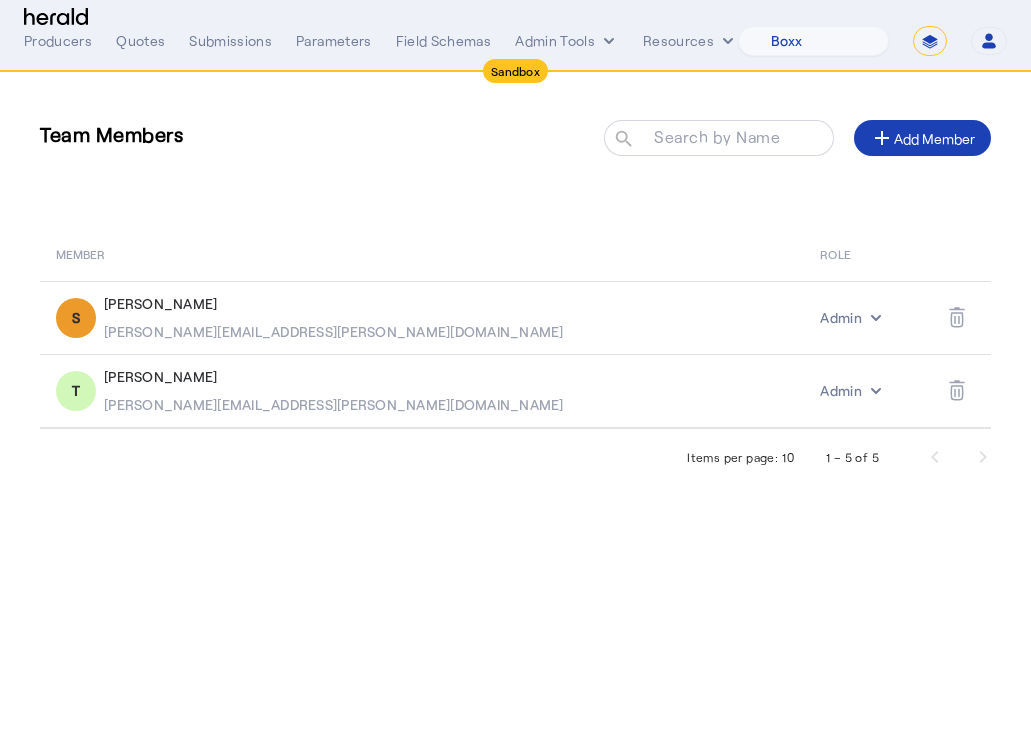click on "Sandbox
Menu
Producers   Quotes   Submissions   Parameters   Field Schemas   Admin Tools
Resources
1Fort   Acrisure   Acturis   Affinity Advisors   Affinity Risk   Agentero   AmWins   Anzen   Aon   Appulate   Arch   Assurely   BTIS   Babbix   Berxi   [PERSON_NAME]   BindHQ   Bold Penguin    Bolt   Bond   Boxx   Brightway   Brit Demo Sandbox   Broker Buddha   [PERSON_NAME]   Burns [PERSON_NAME]   CNA Test   CRC   CS onboarding test account   Chubb Test   Citadel   Coalition   Coast   Coterie Test   Counterpart    CoverForce   CoverWallet   Coverdash   Coverhound   Cowbell   Cyber Example Platform   CyberPassport   Defy Insurance   Draftrs   ESpecialty   Embroker   Equal Parts   Exavalu   Ezyagent   Federacy Platform   FifthWall   Flow Speciality (Capitola)   Foundation   Founder Shield   Gaya   Gerent   GloveBox   Glow   Growthmill   [PERSON_NAME]   Hartford Steam Boiler   Hawksoft   Herald Envoy Testing" at bounding box center [515, 375] 